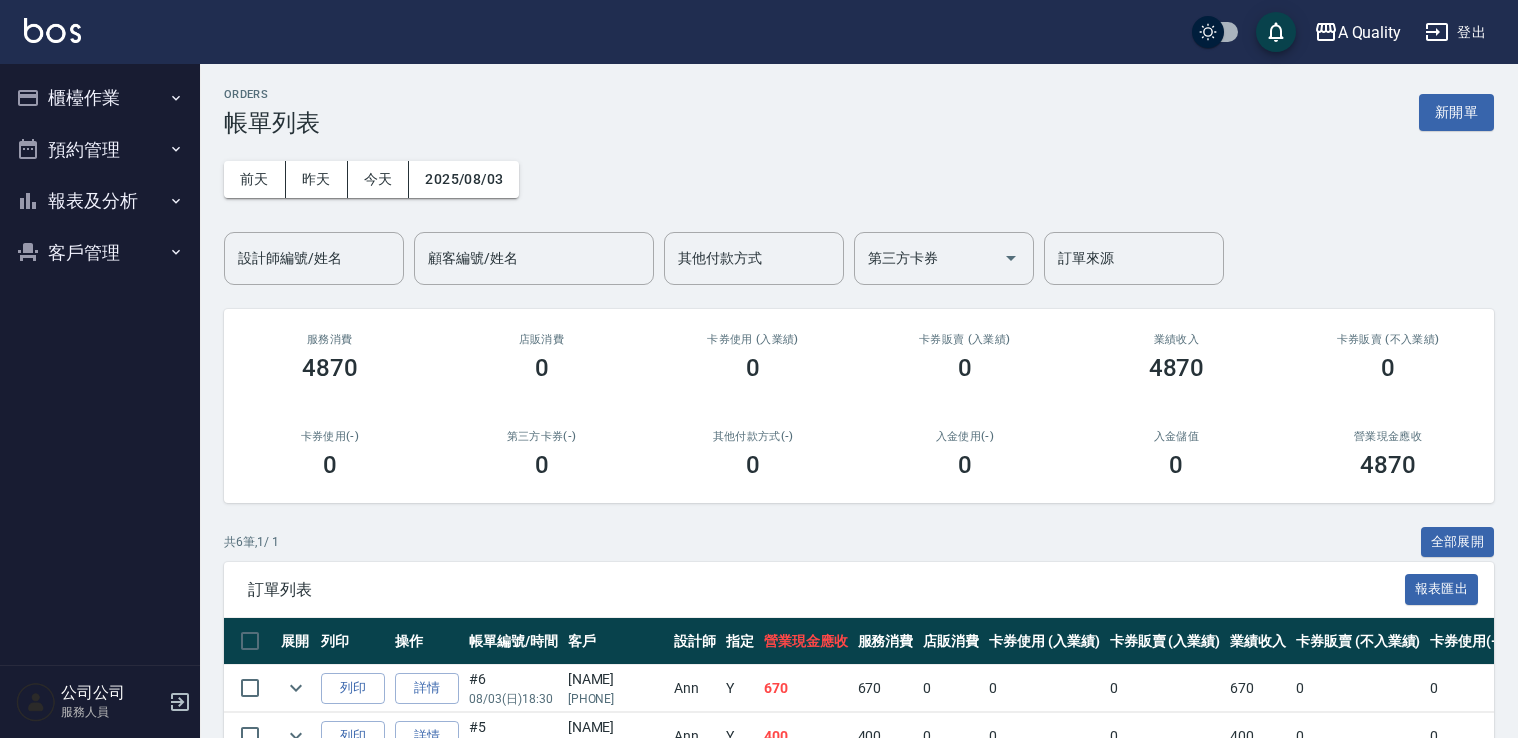 scroll, scrollTop: 0, scrollLeft: 0, axis: both 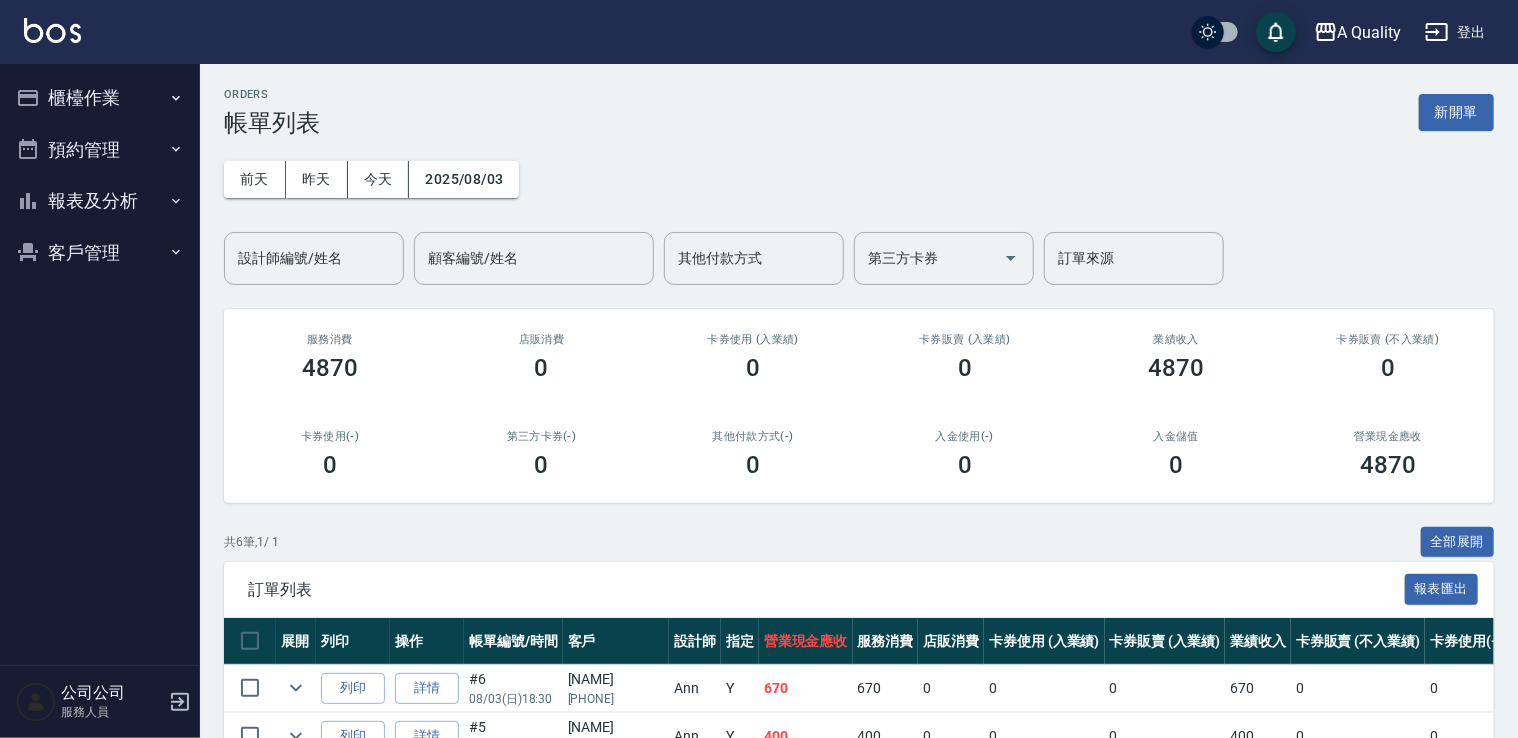 click on "報表及分析" at bounding box center (100, 201) 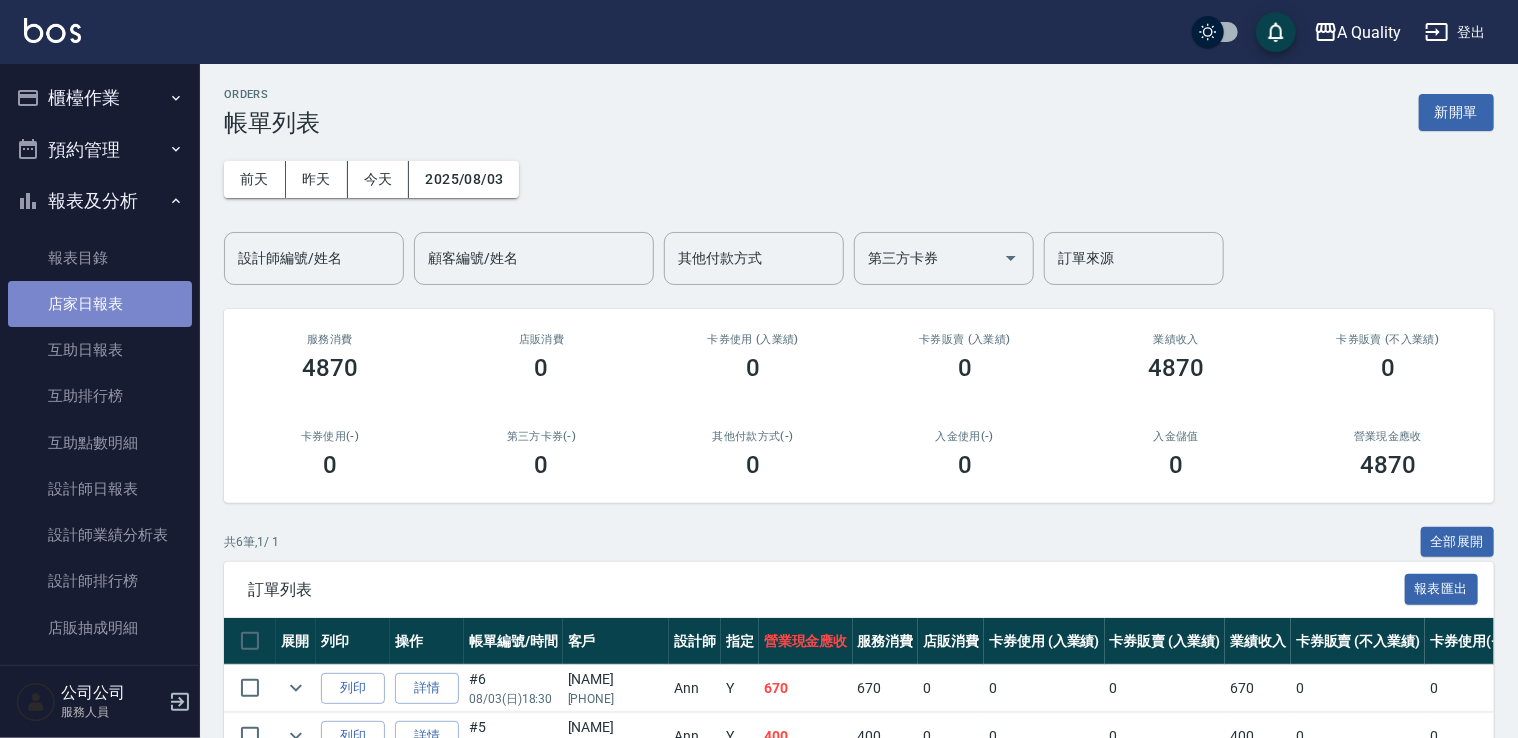 click on "店家日報表" at bounding box center [100, 304] 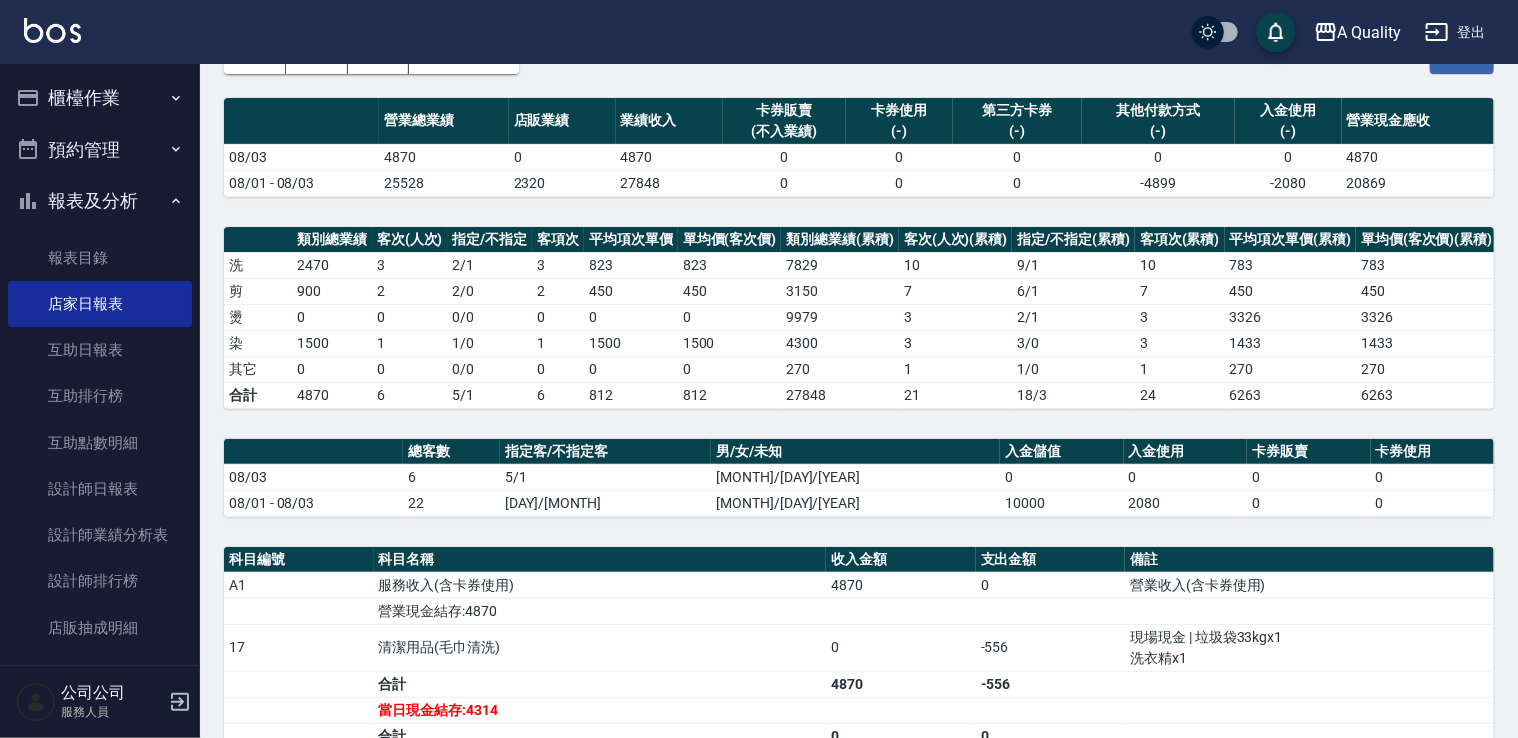 scroll, scrollTop: 0, scrollLeft: 0, axis: both 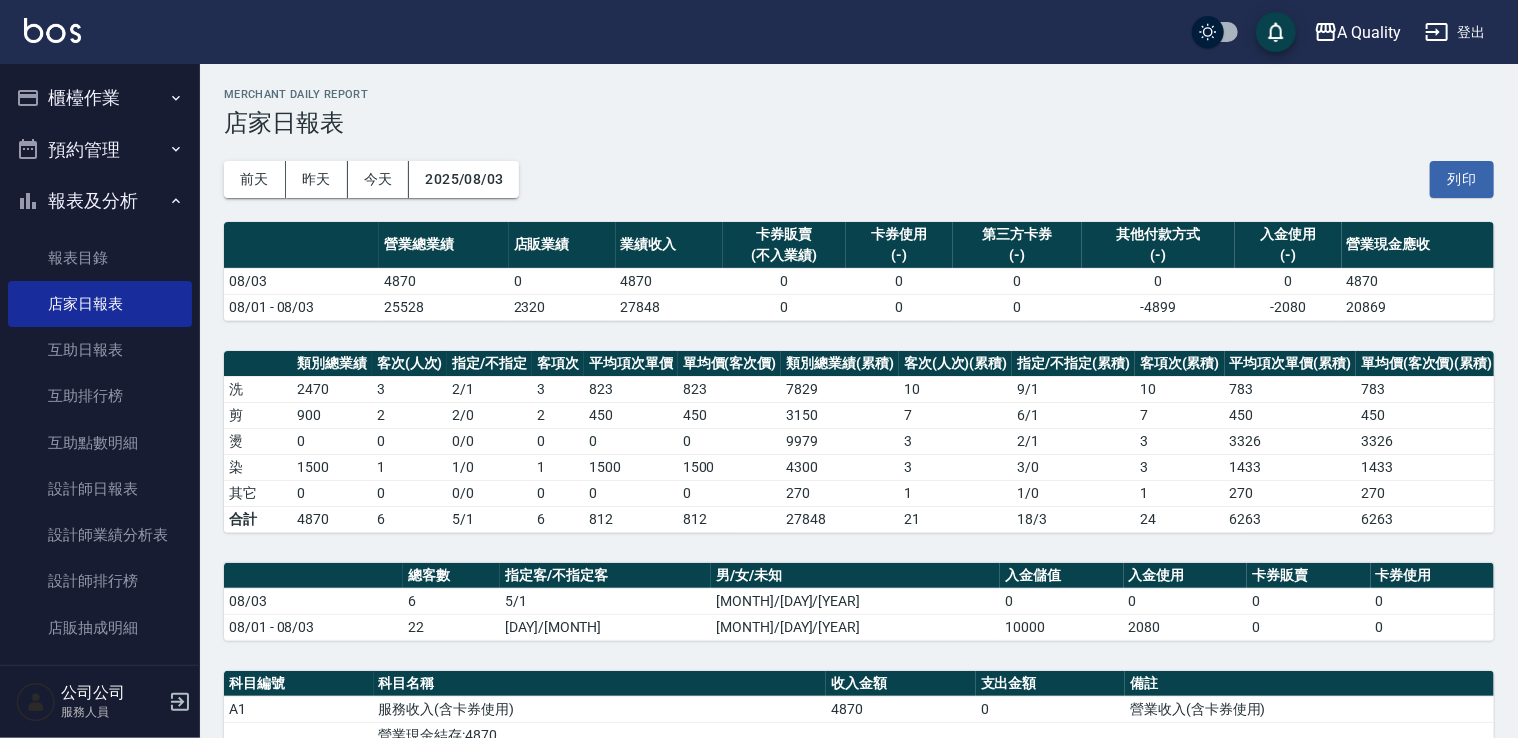 click on "櫃檯作業" at bounding box center (100, 98) 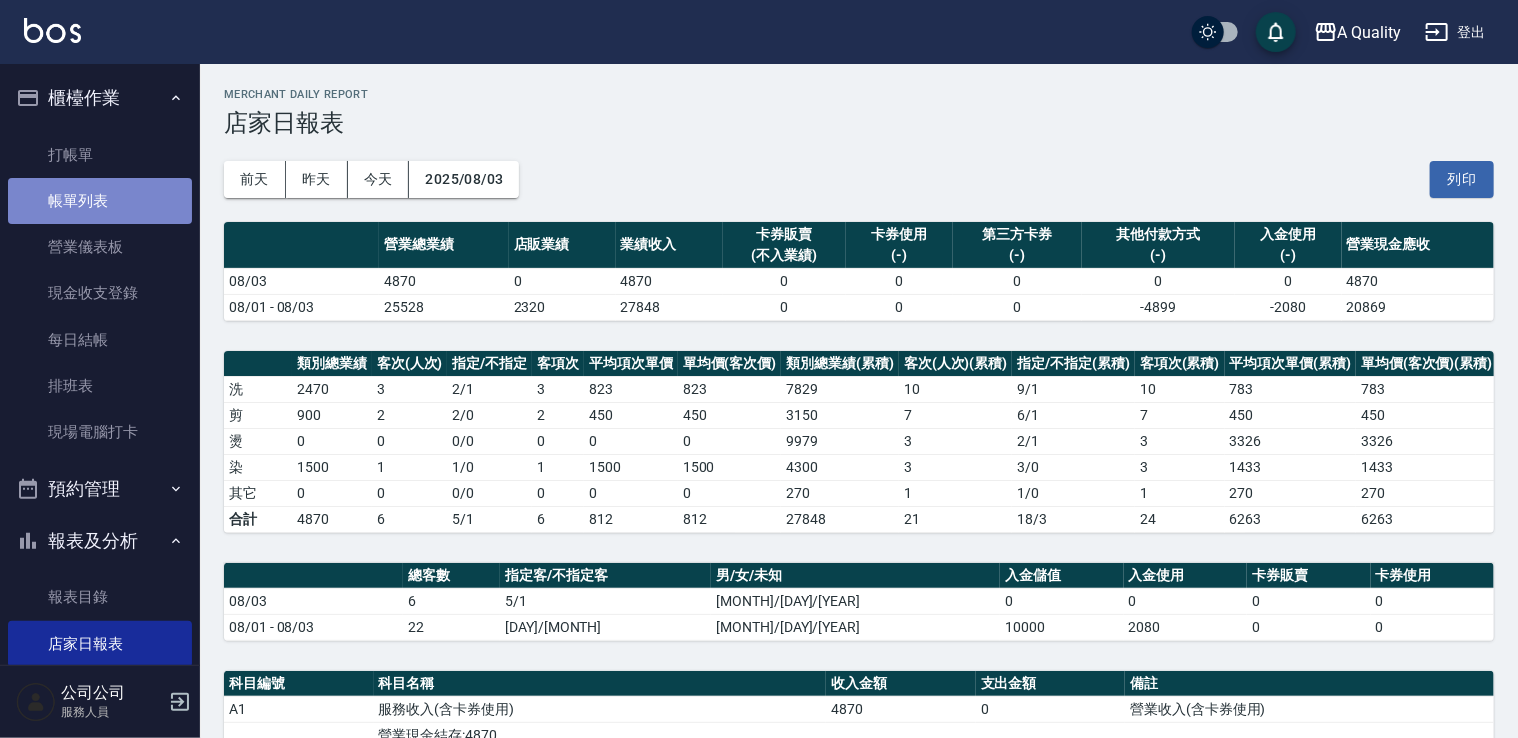 click on "帳單列表" at bounding box center (100, 201) 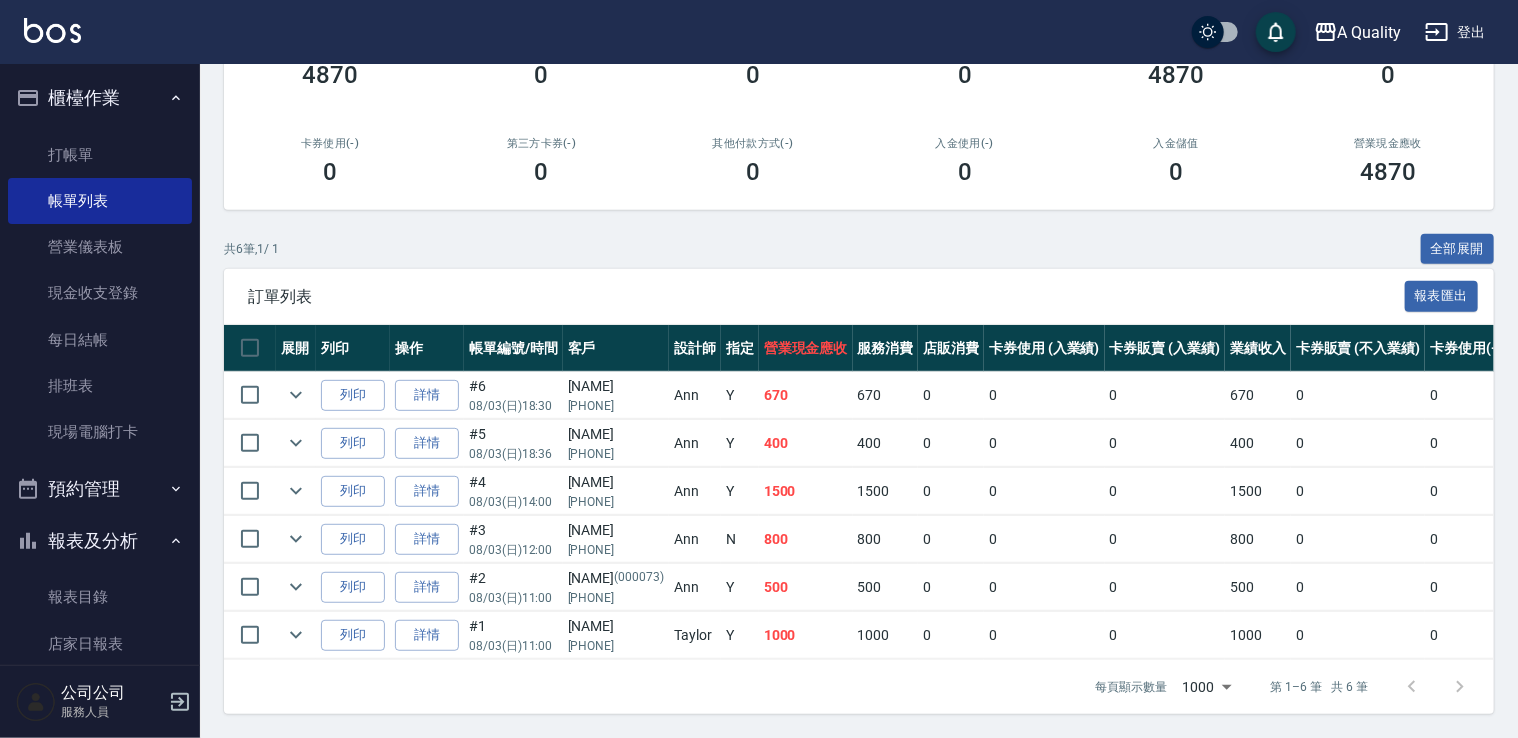 scroll, scrollTop: 305, scrollLeft: 0, axis: vertical 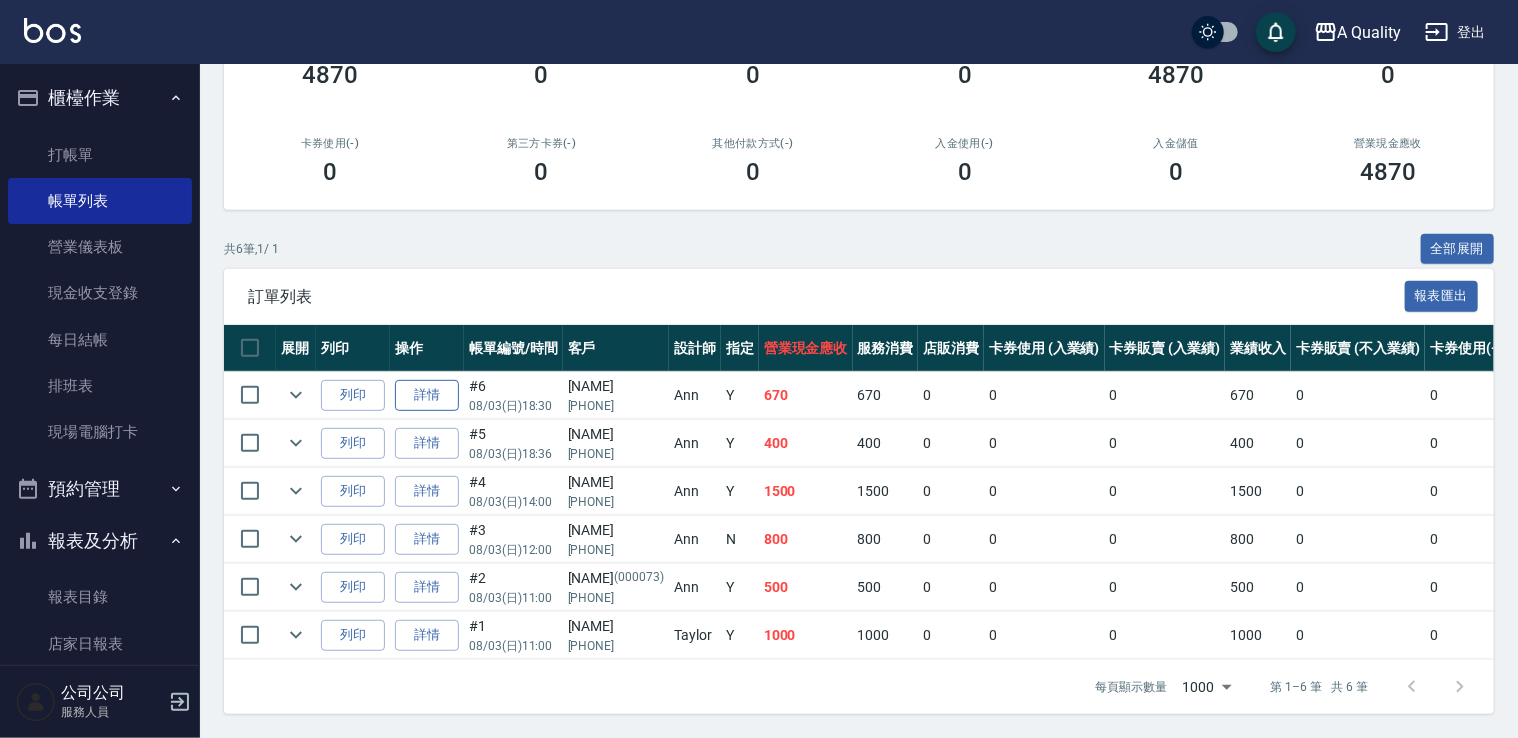 click on "詳情" at bounding box center [427, 395] 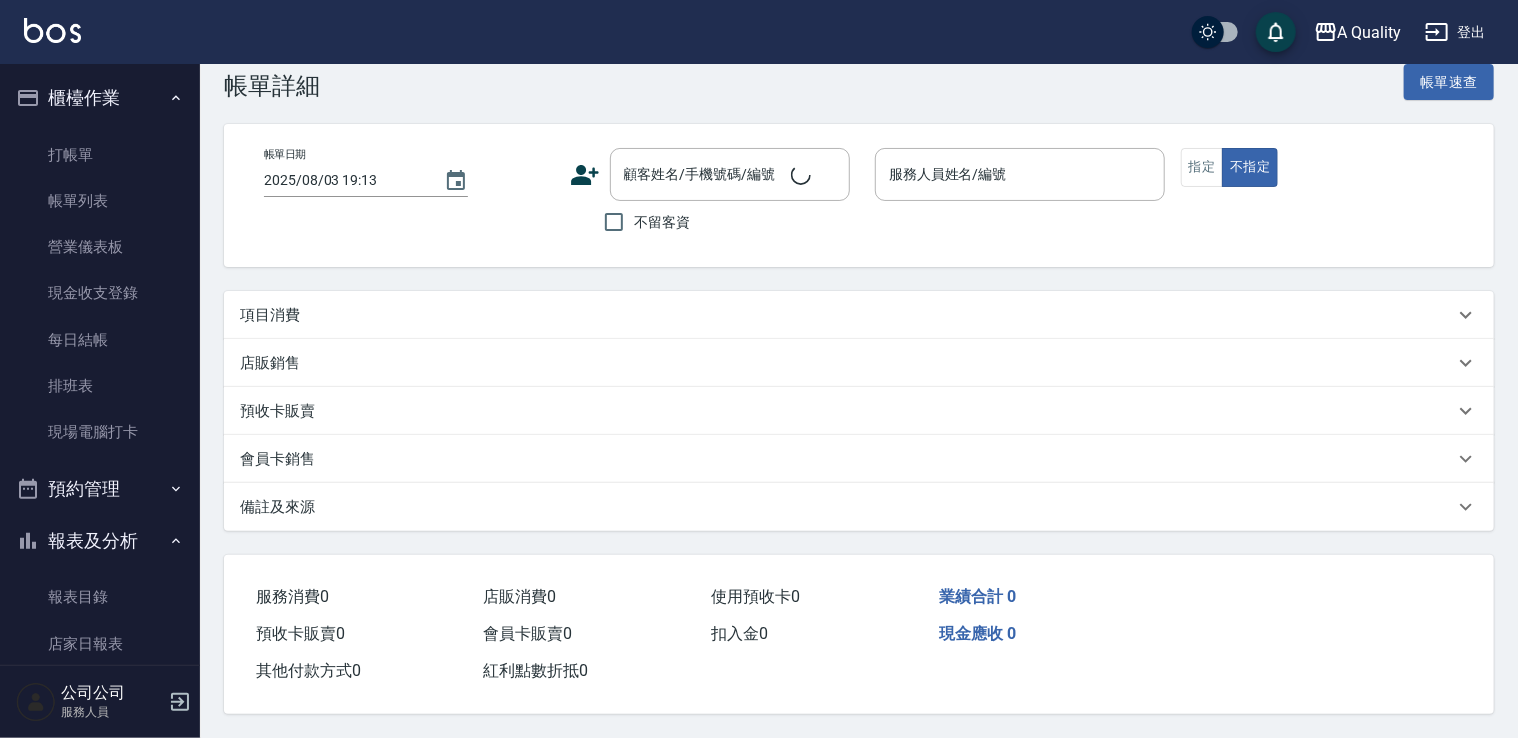 scroll, scrollTop: 0, scrollLeft: 0, axis: both 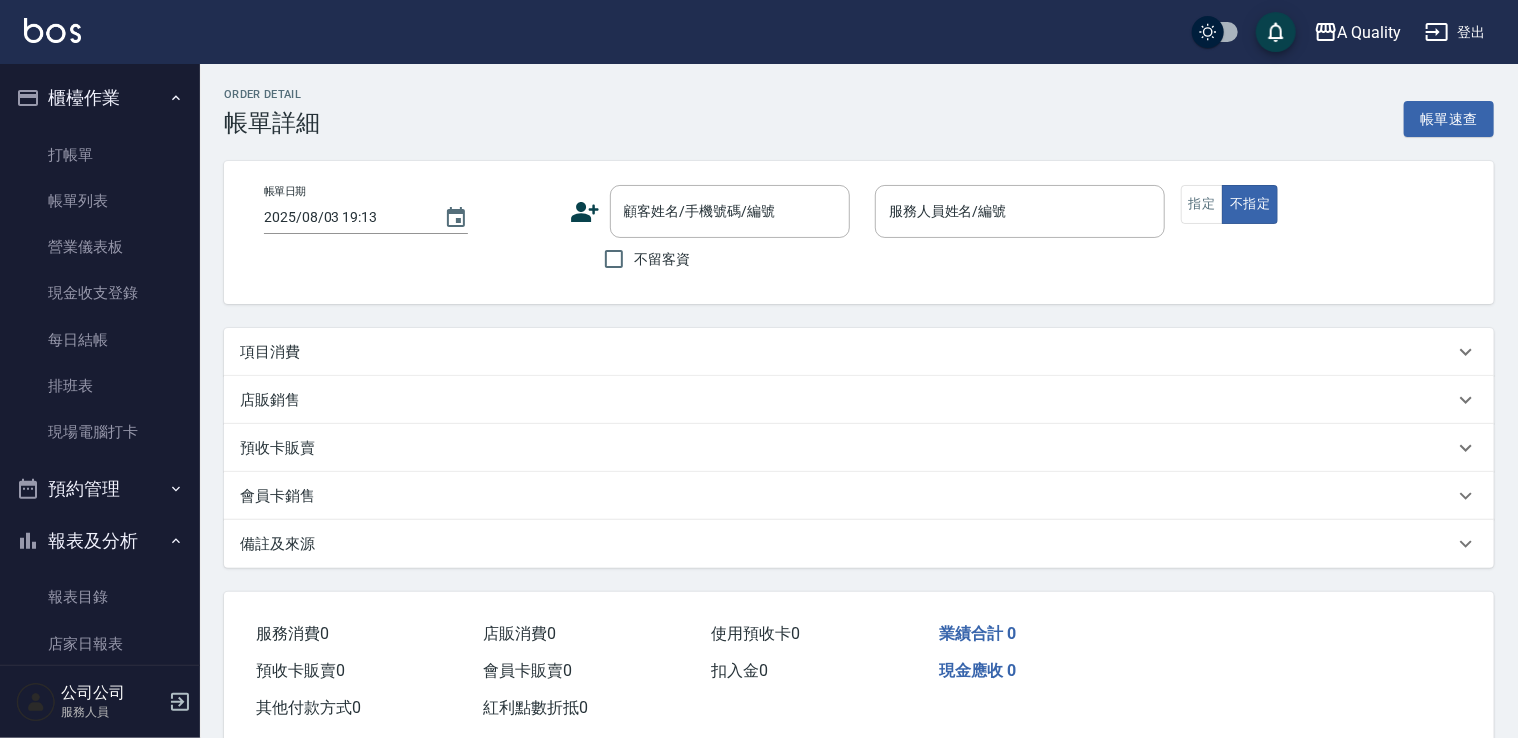 type on "2025/08/03 18:30" 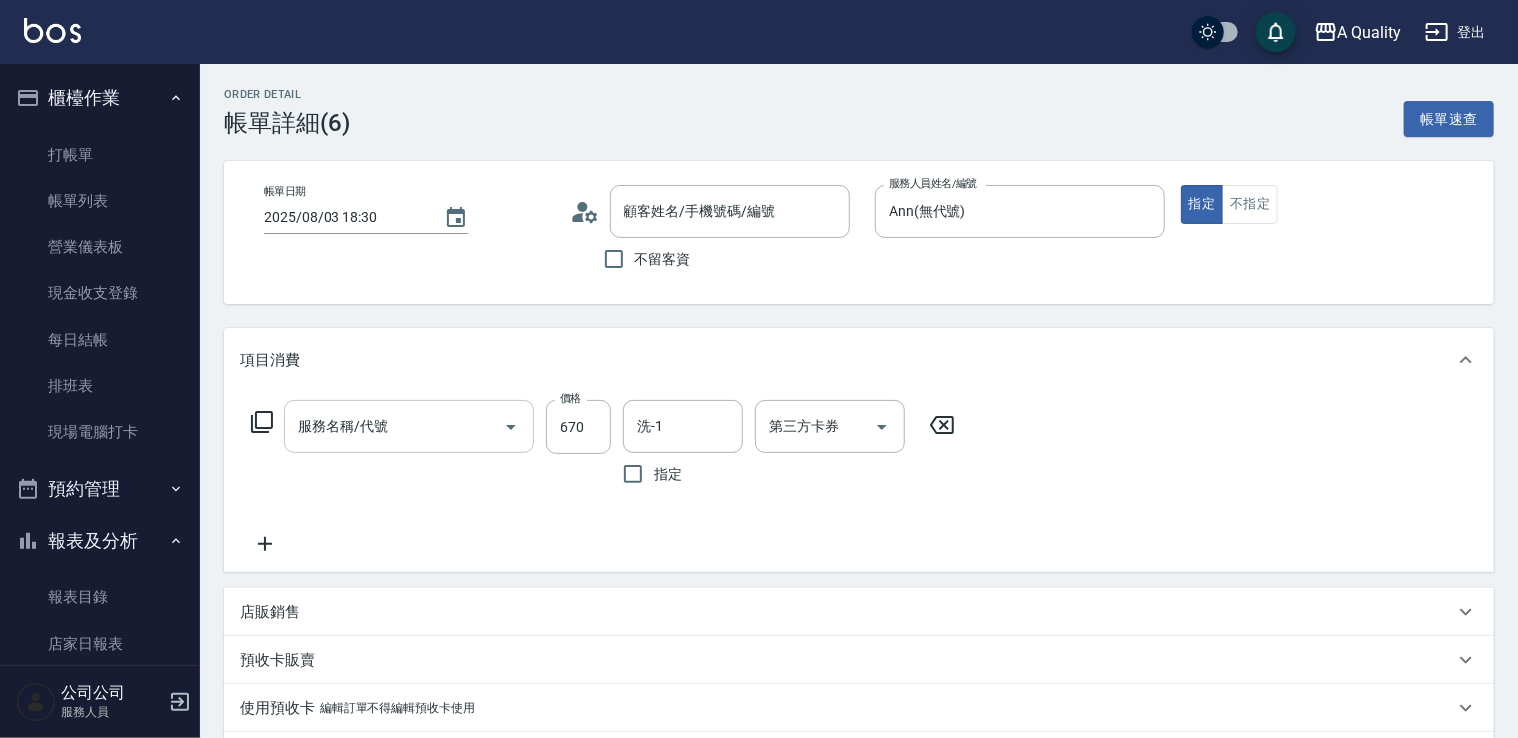 type on "洗剪(103)" 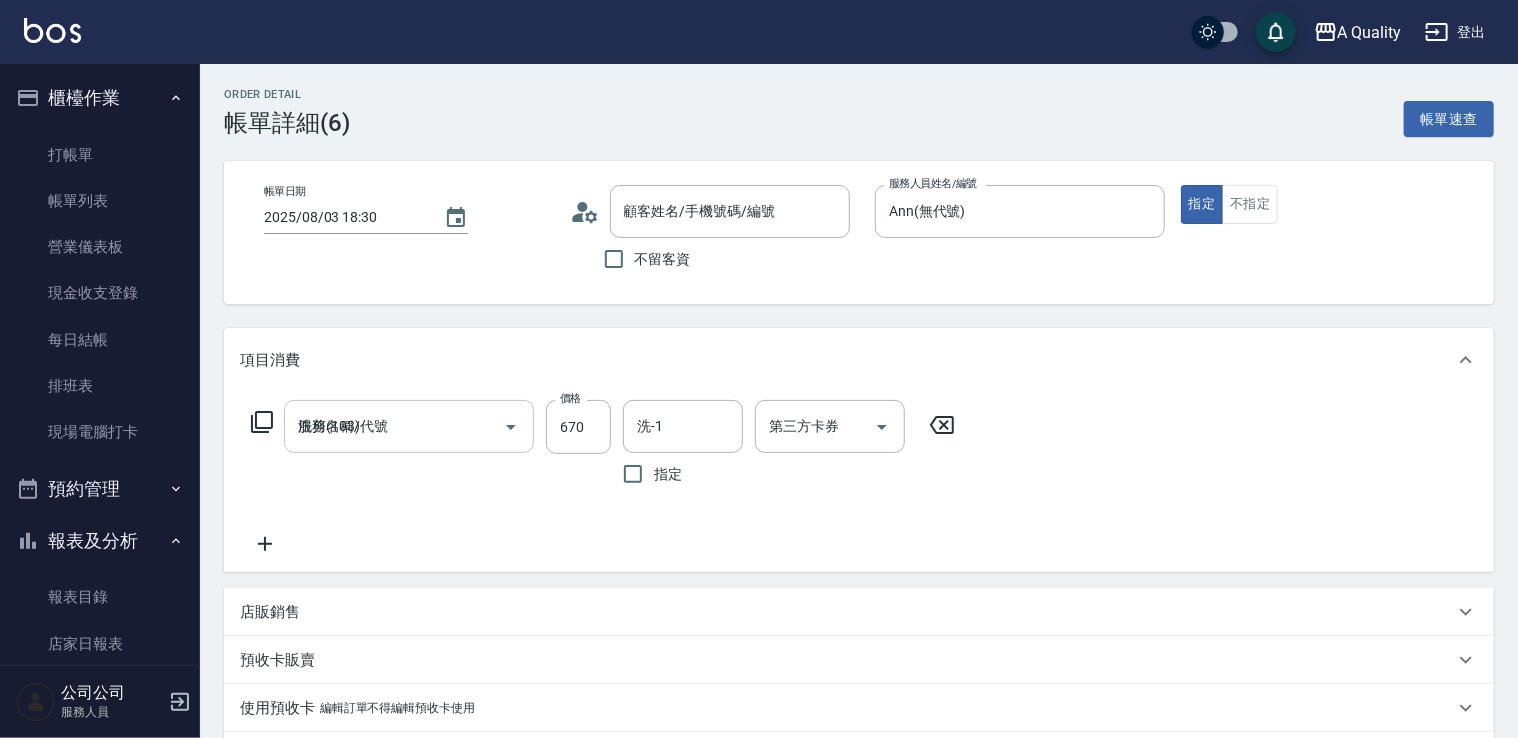 type on "[NAME]/[PHONE]/" 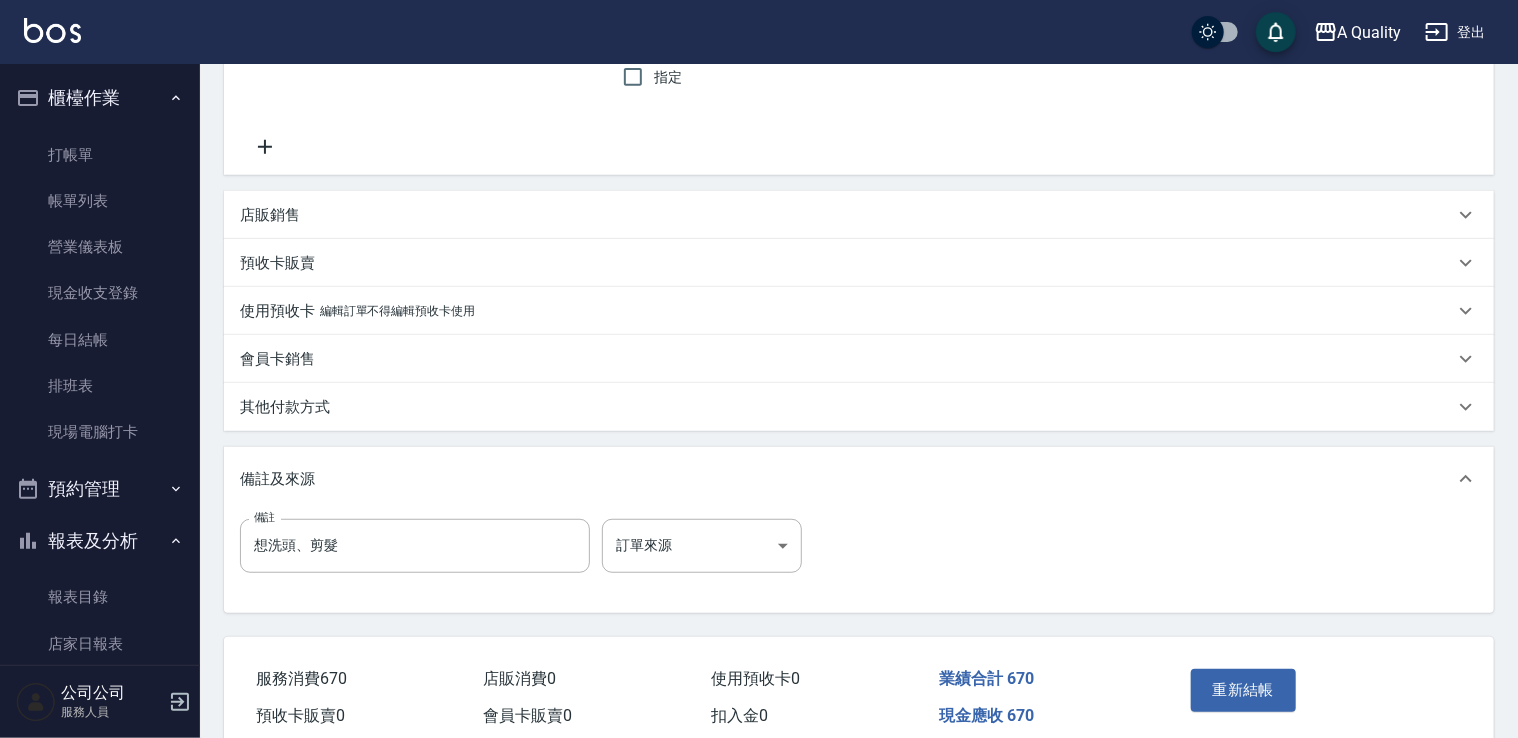scroll, scrollTop: 400, scrollLeft: 0, axis: vertical 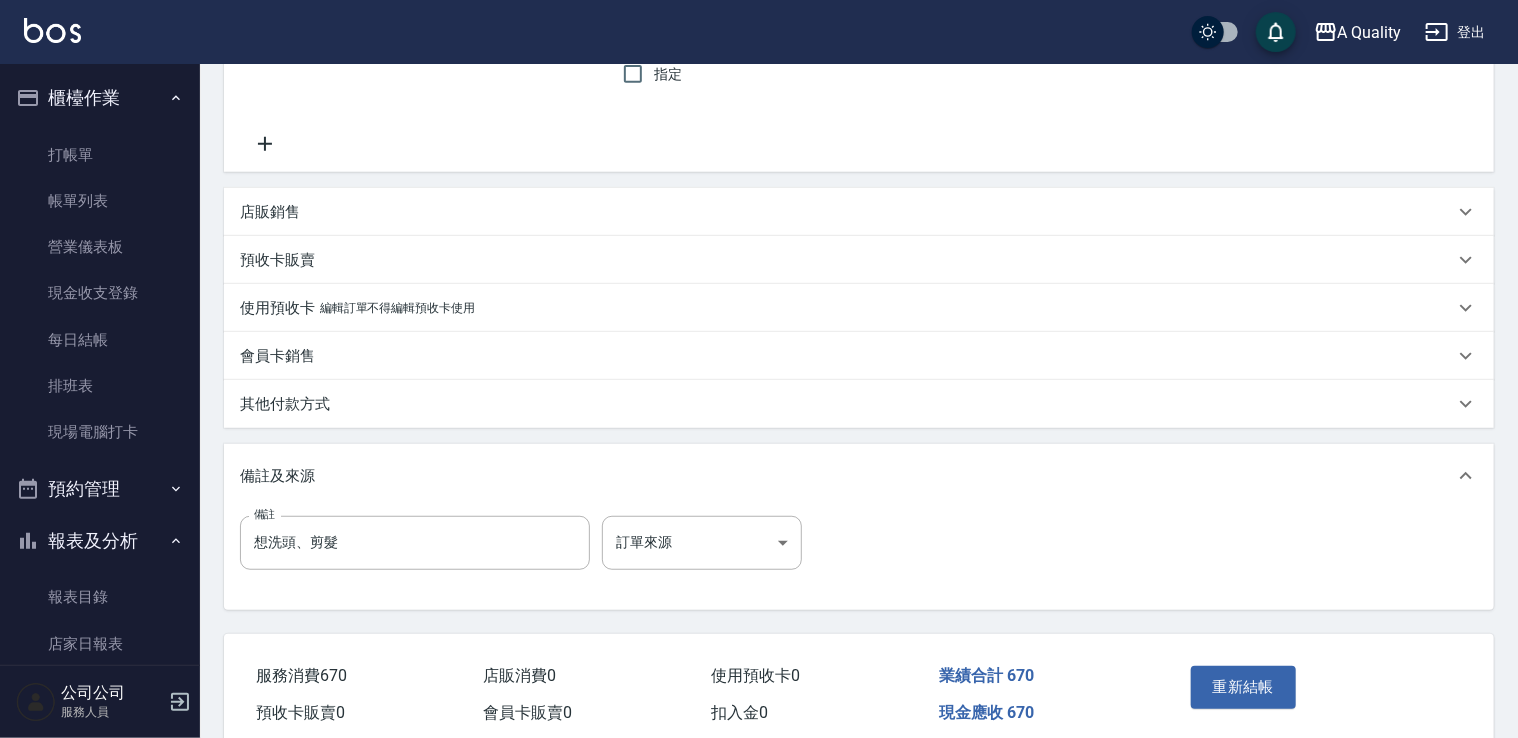 click on "其他付款方式" at bounding box center [847, 404] 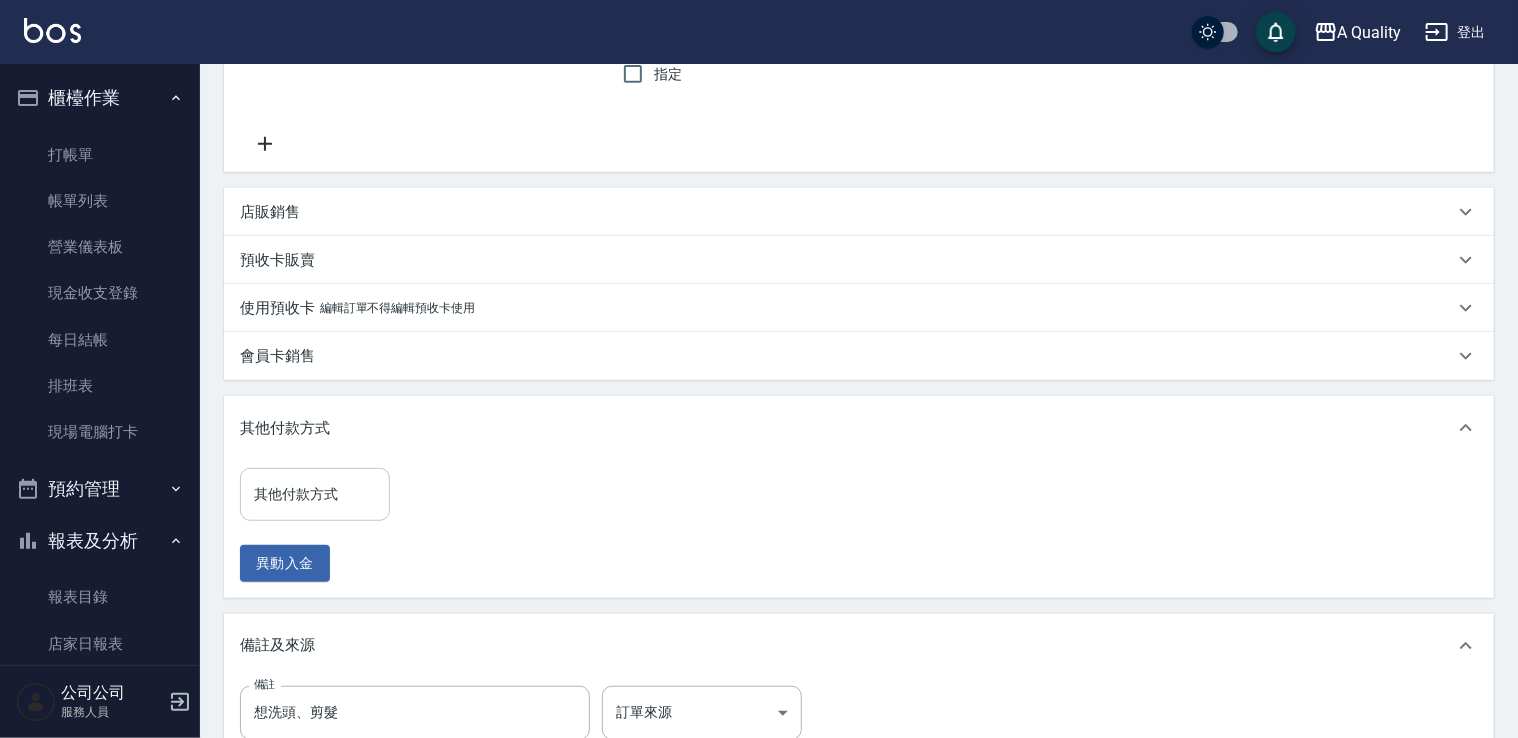 click on "其他付款方式" at bounding box center [315, 494] 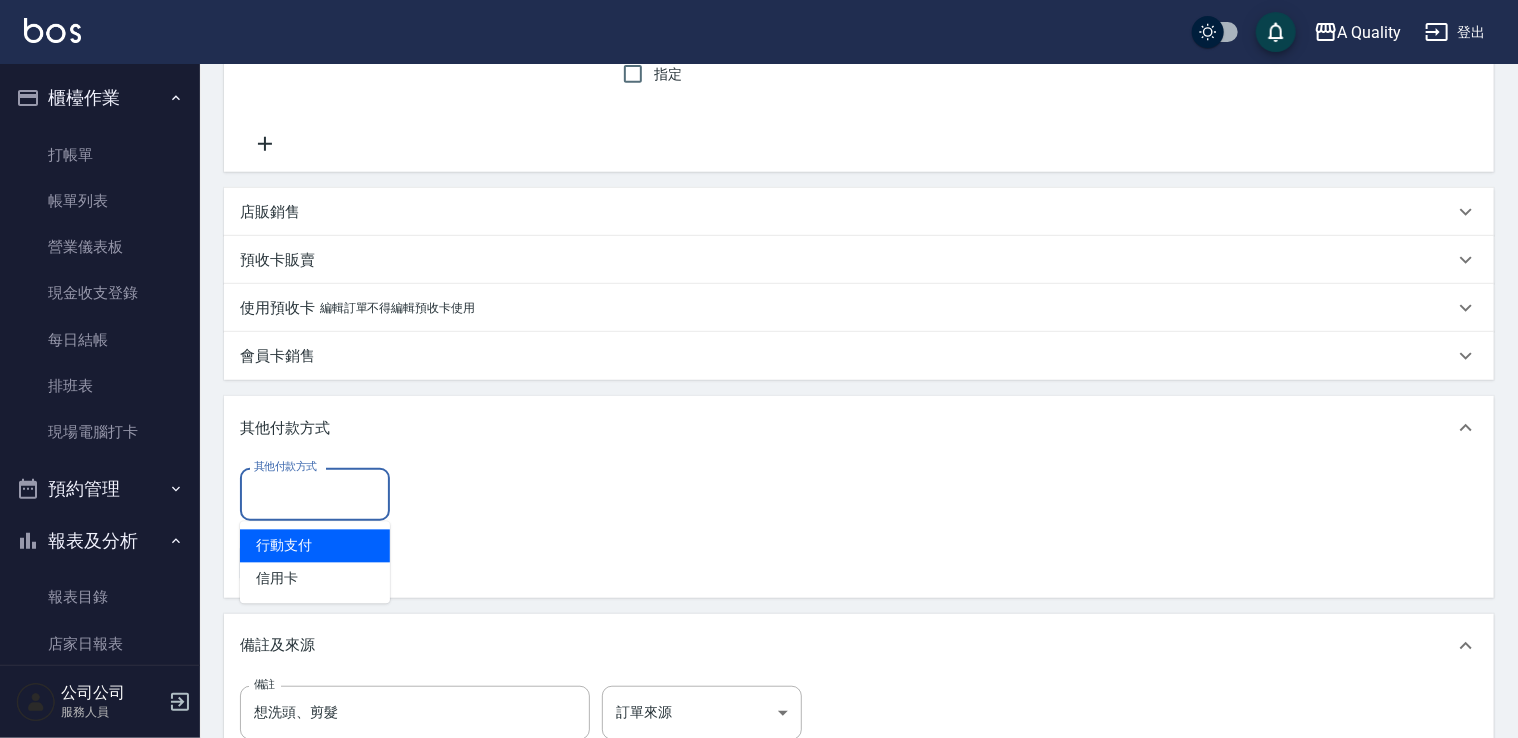 click on "行動支付" at bounding box center [315, 546] 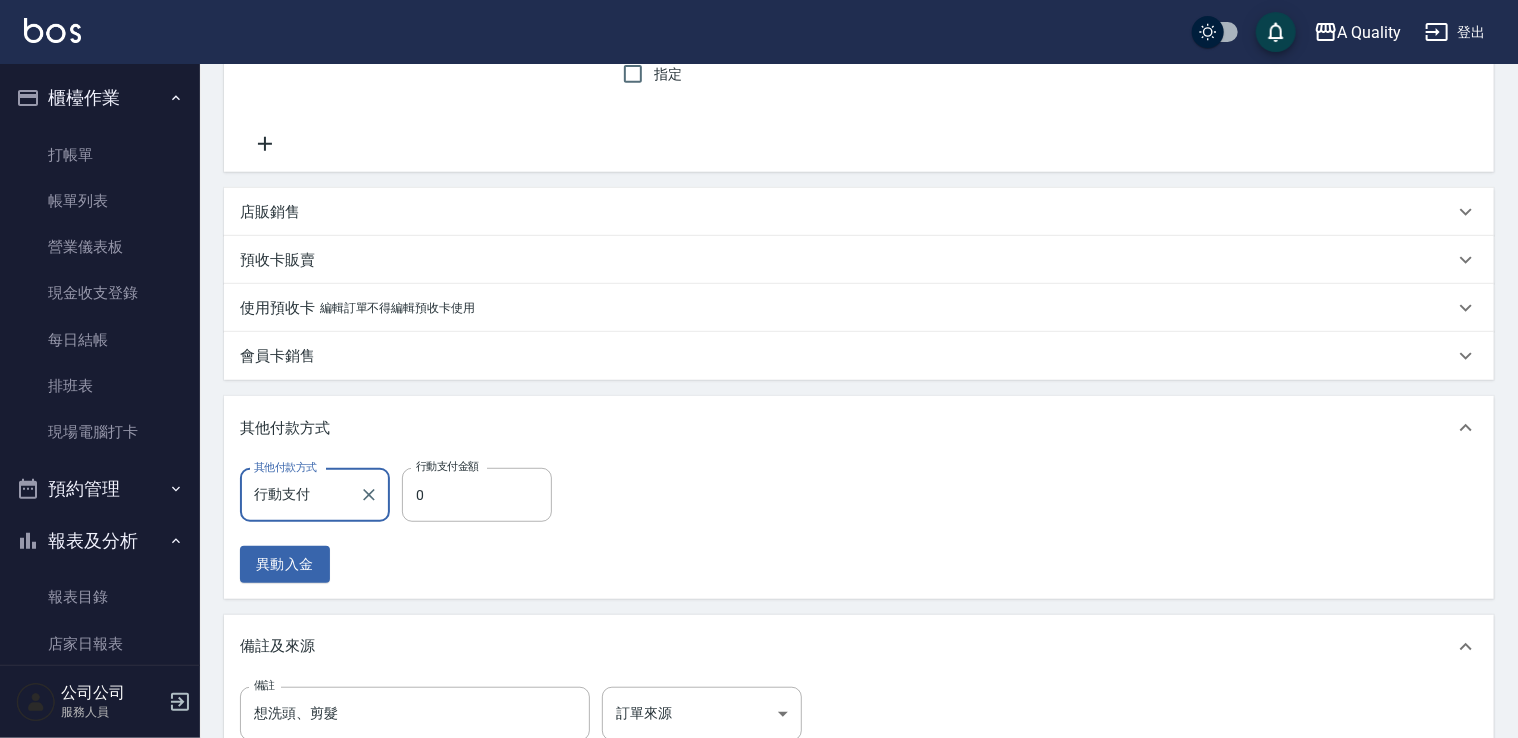 type on "行動支付" 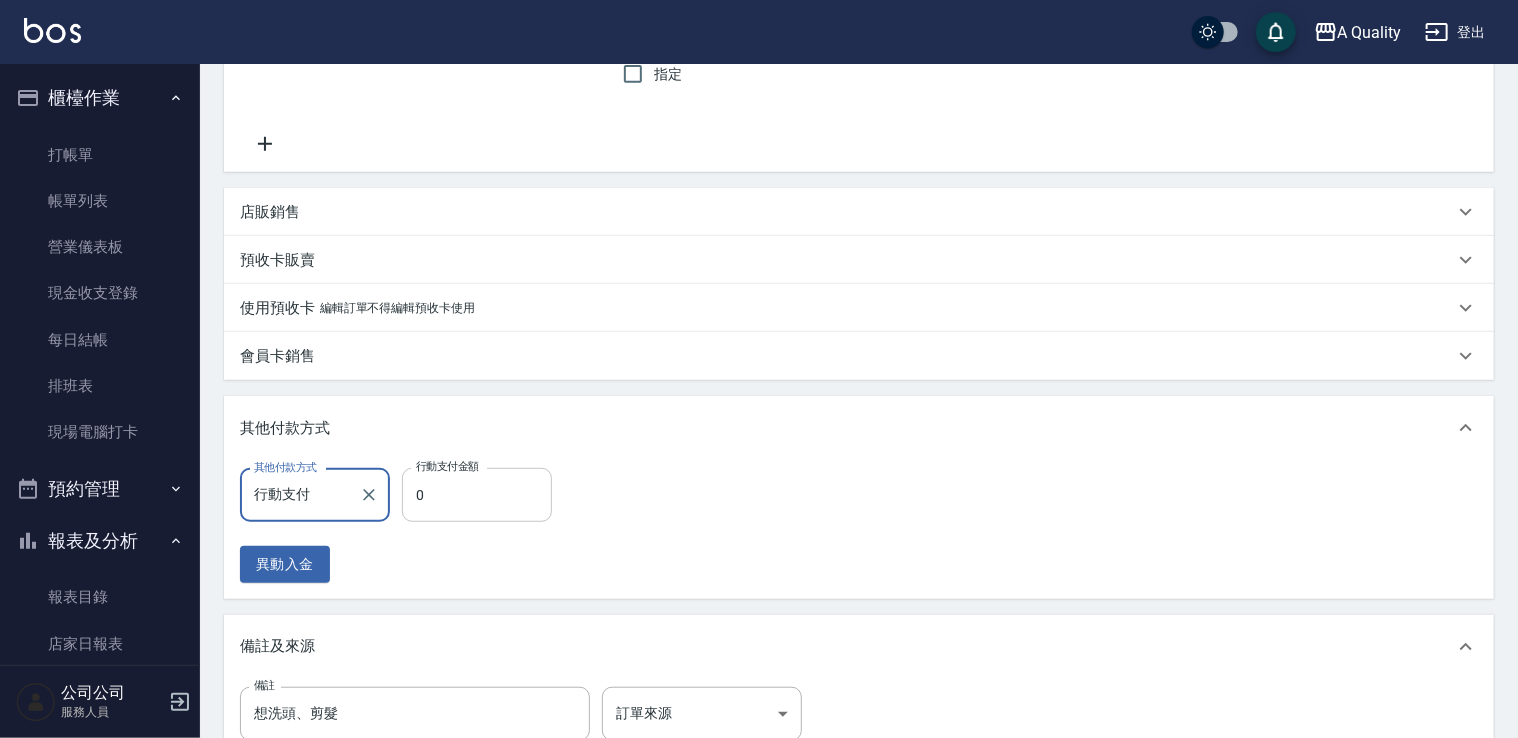 click on "0" at bounding box center (477, 495) 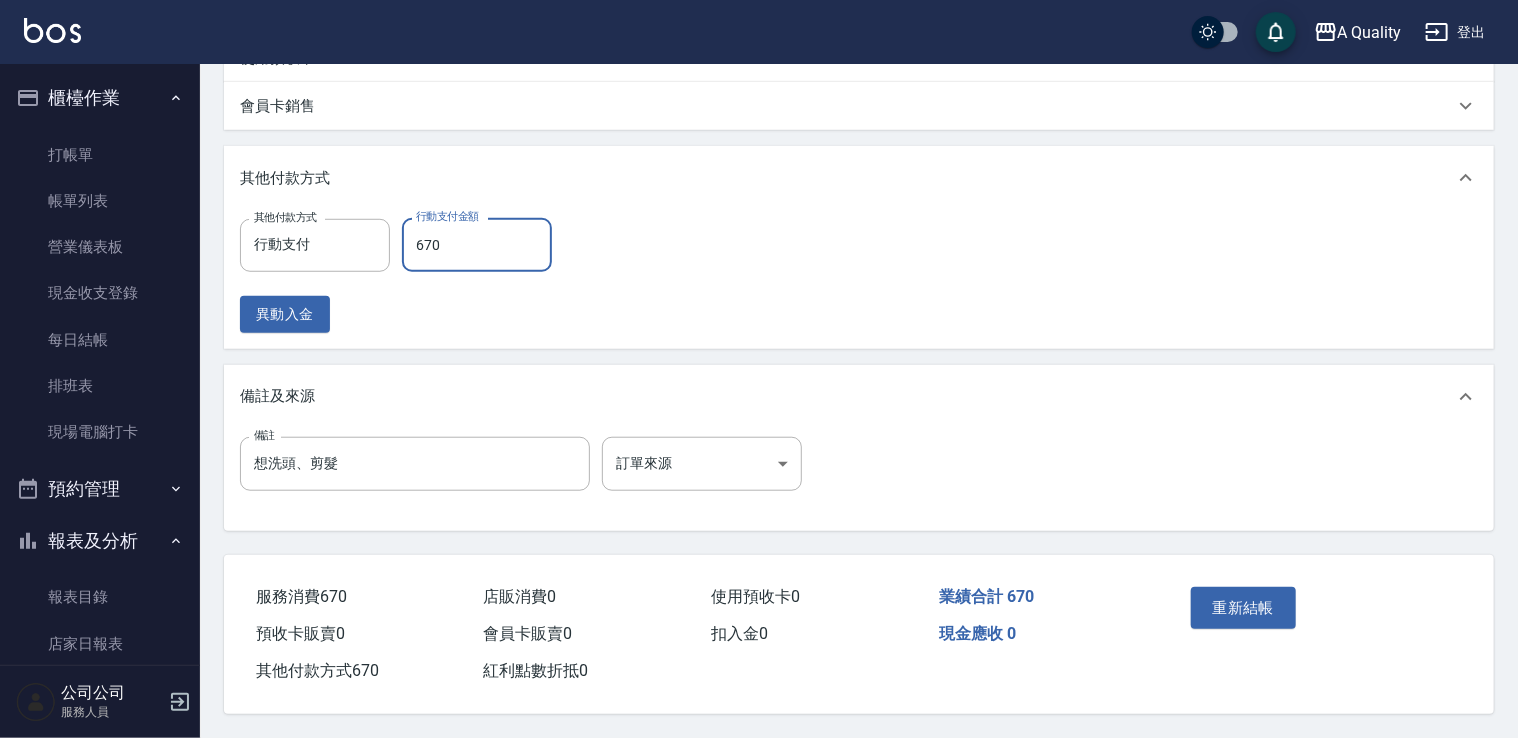 scroll, scrollTop: 656, scrollLeft: 0, axis: vertical 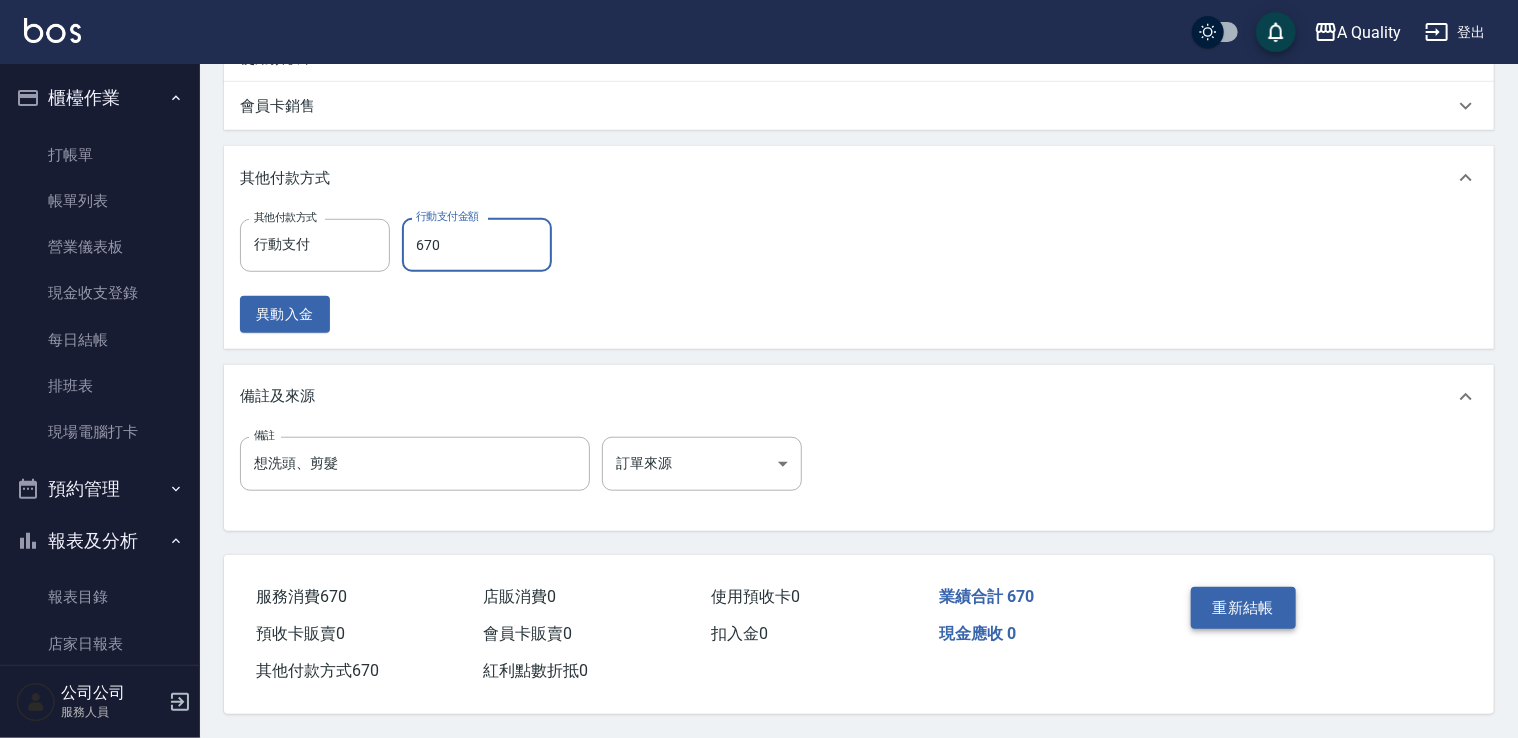 type on "670" 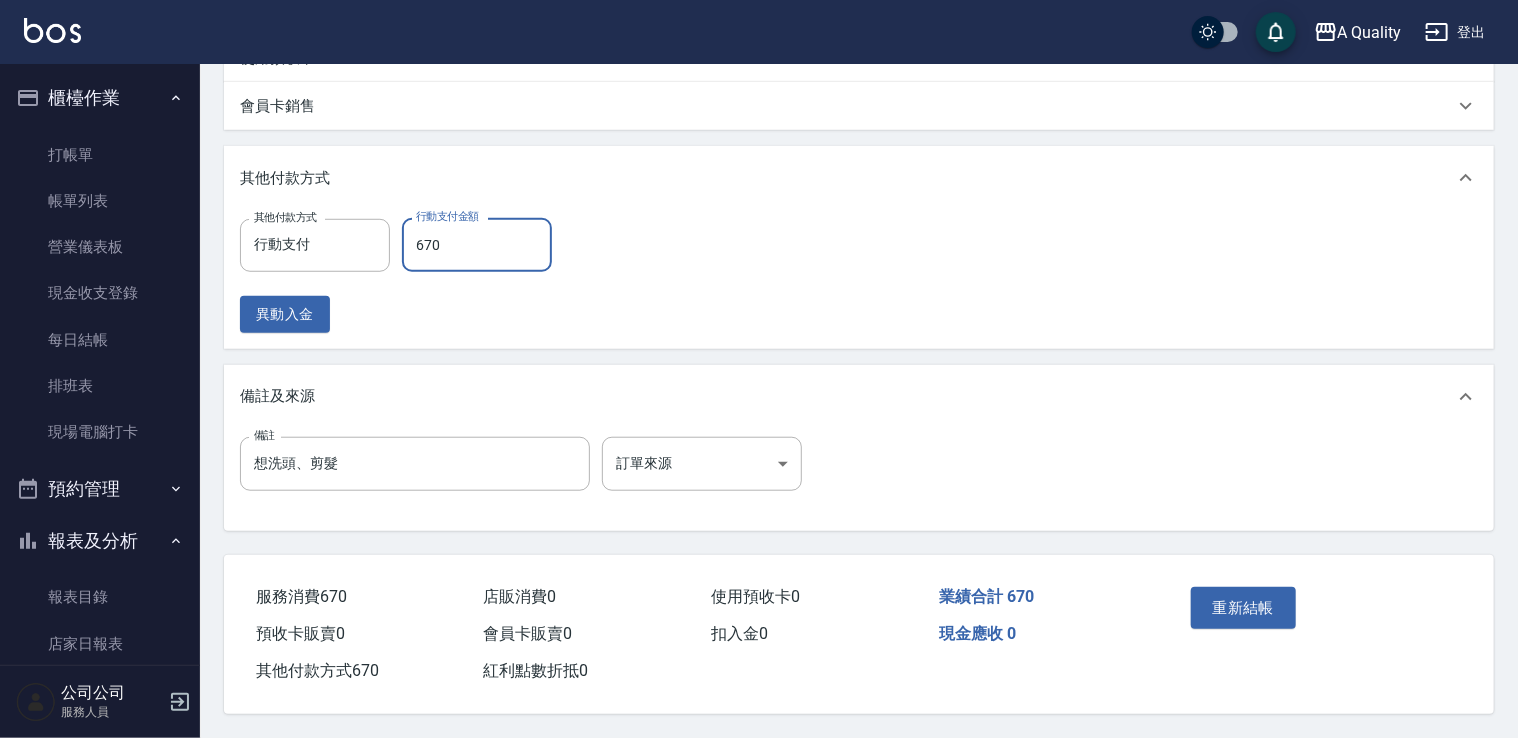 click on "重新結帳" at bounding box center (1244, 608) 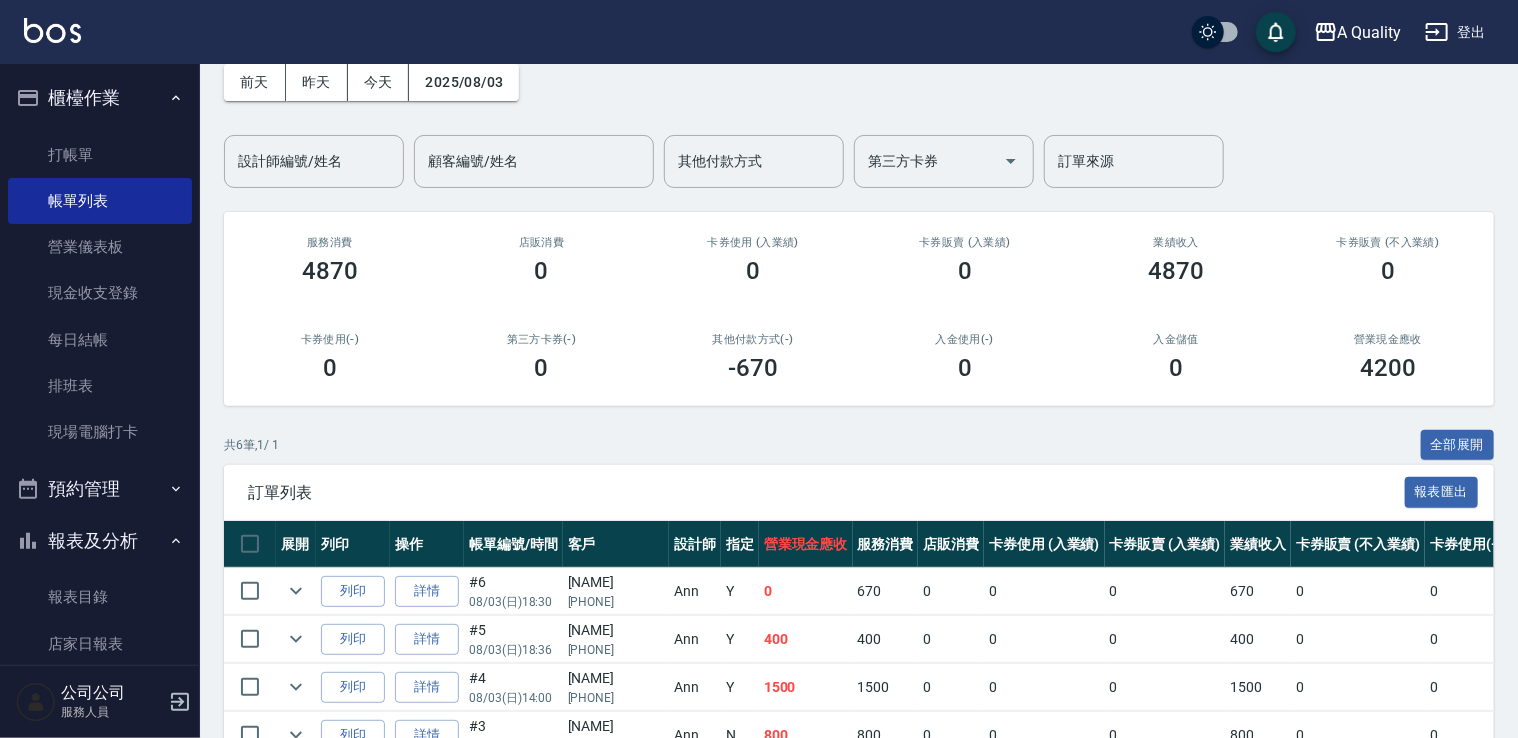 scroll, scrollTop: 0, scrollLeft: 0, axis: both 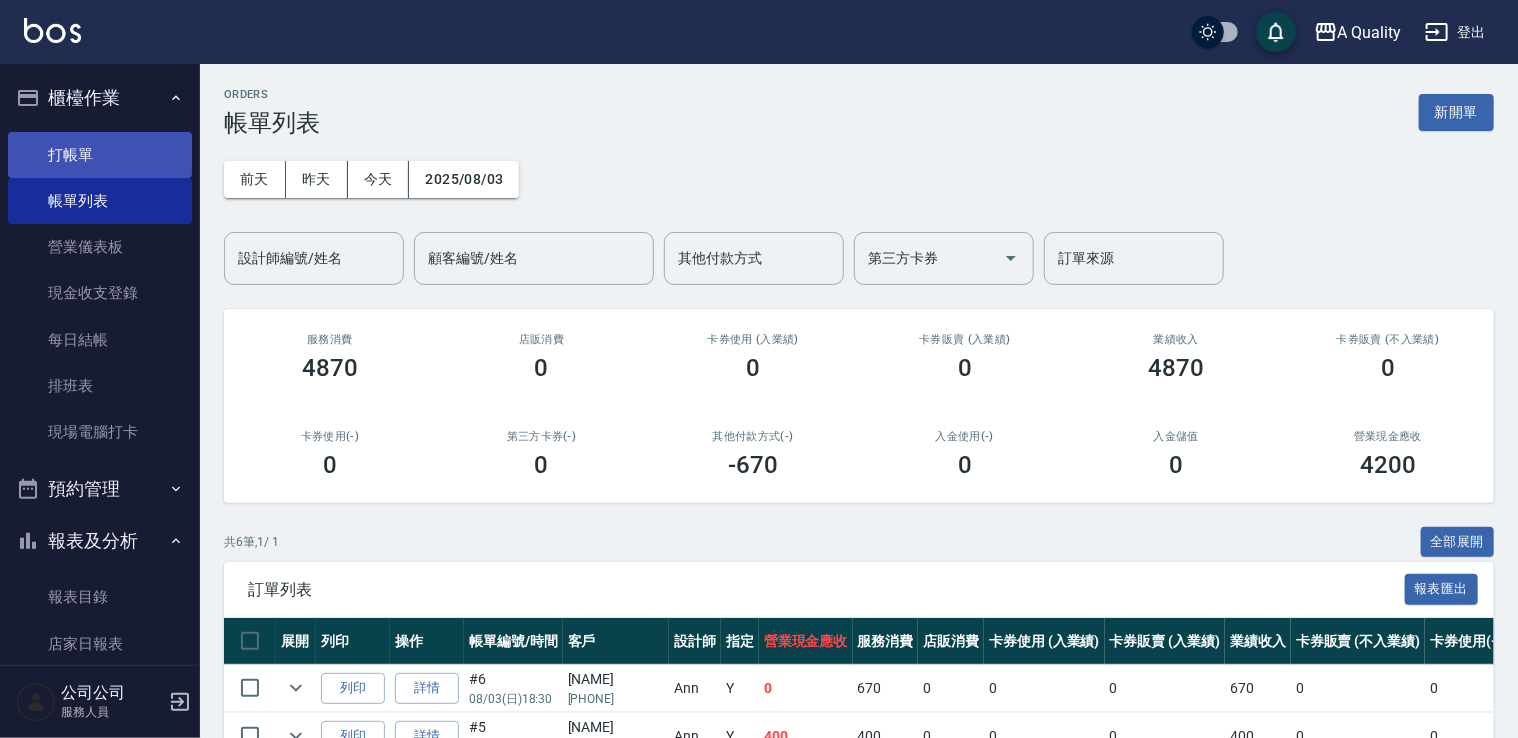 click on "打帳單" at bounding box center [100, 155] 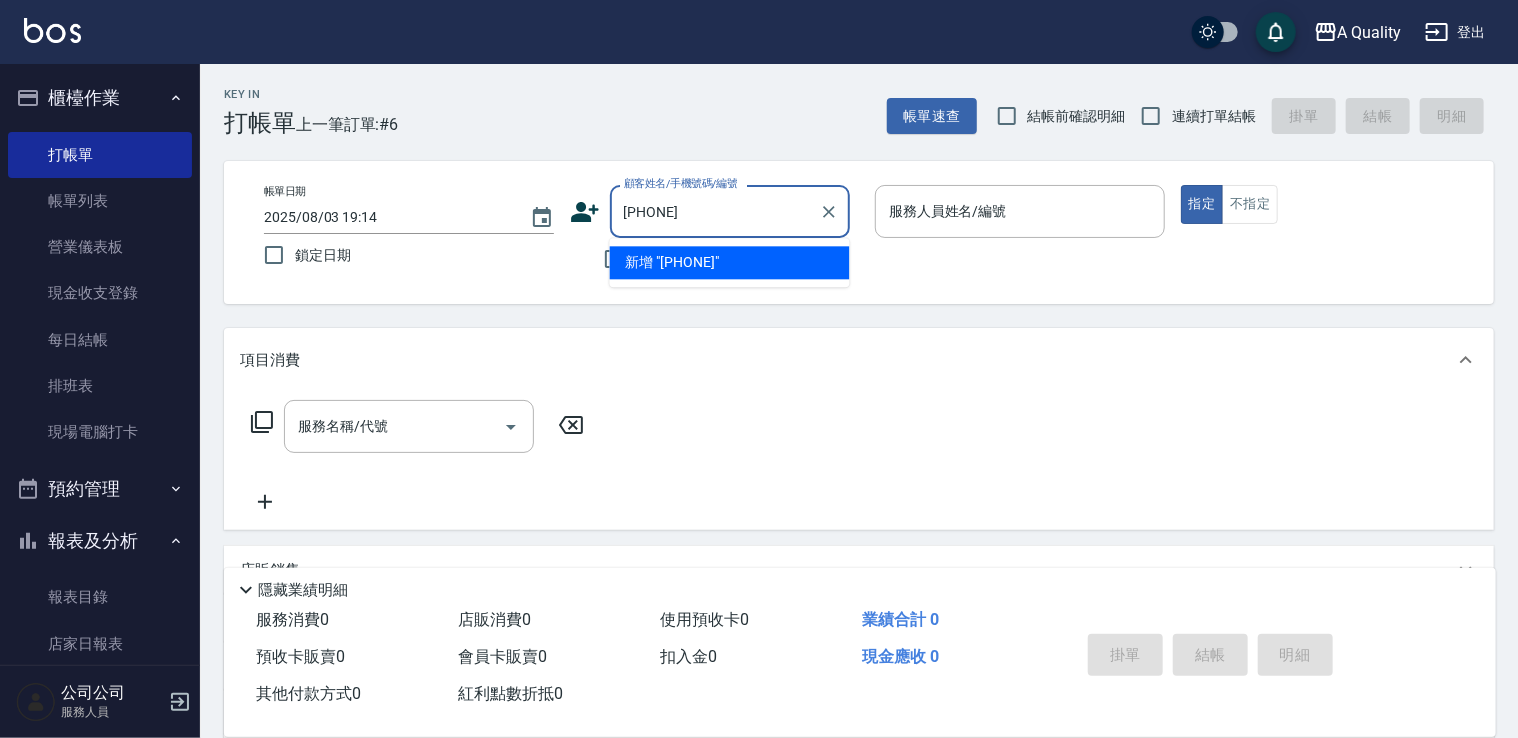 click on "新增 "[PHONE]"" at bounding box center (730, 262) 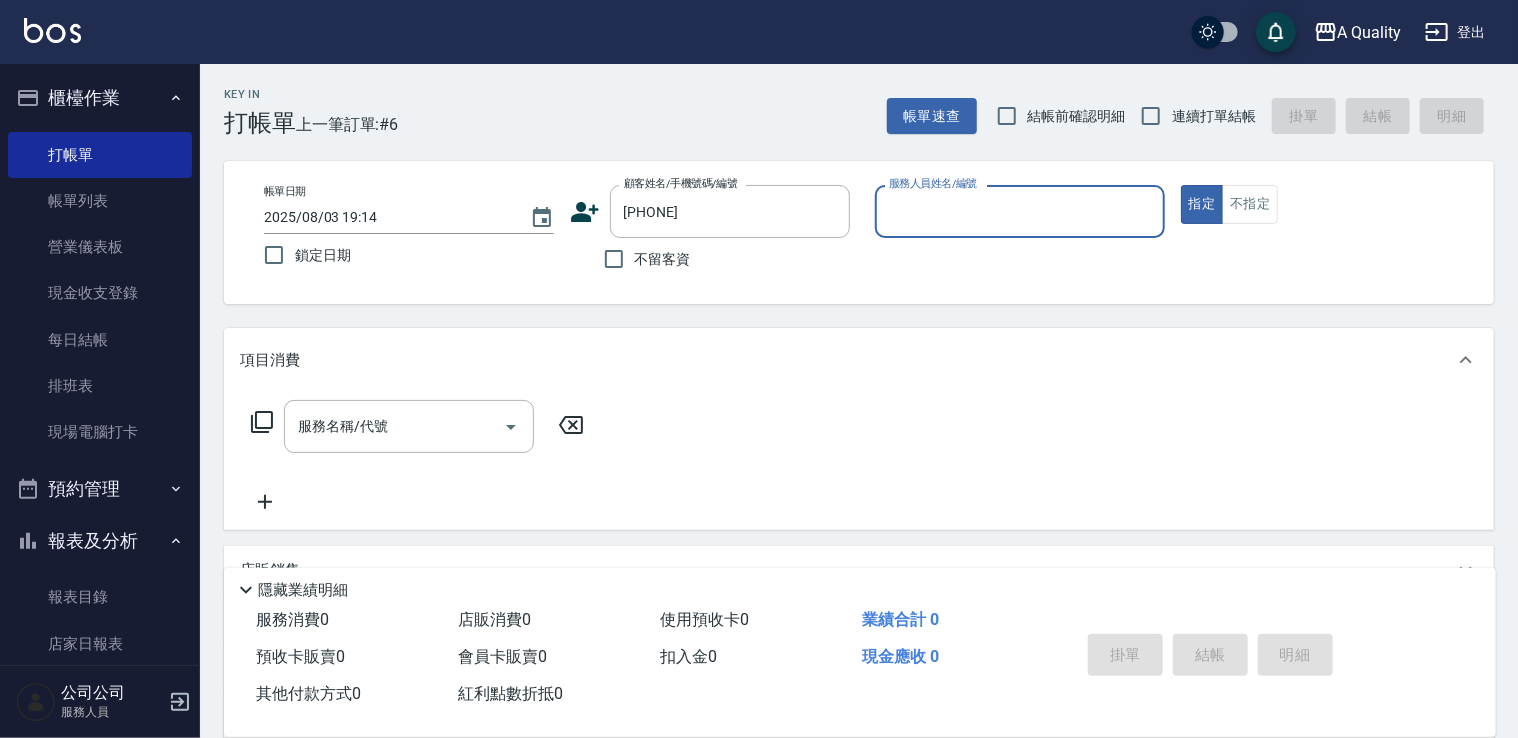 type on "[PHONE]" 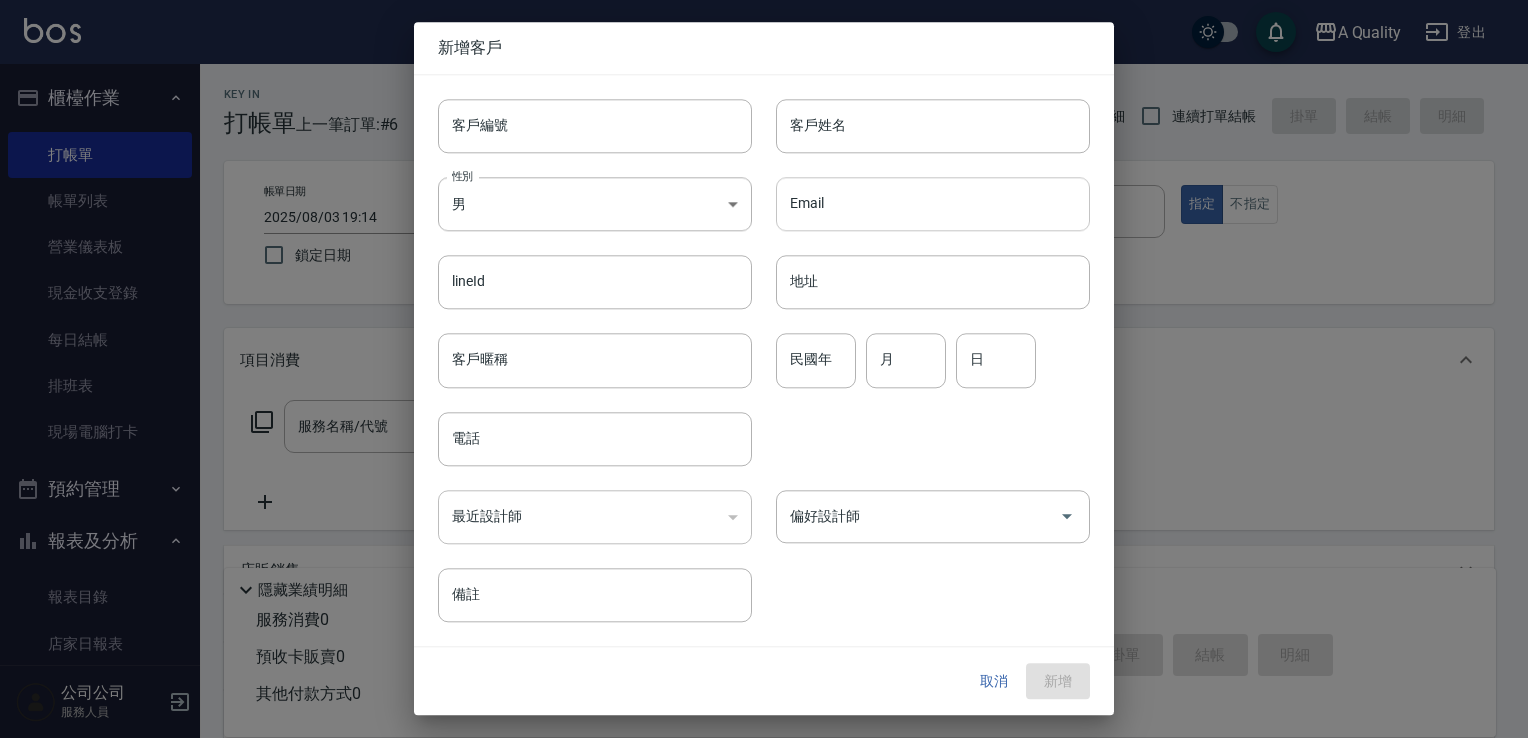 type on "[PHONE]" 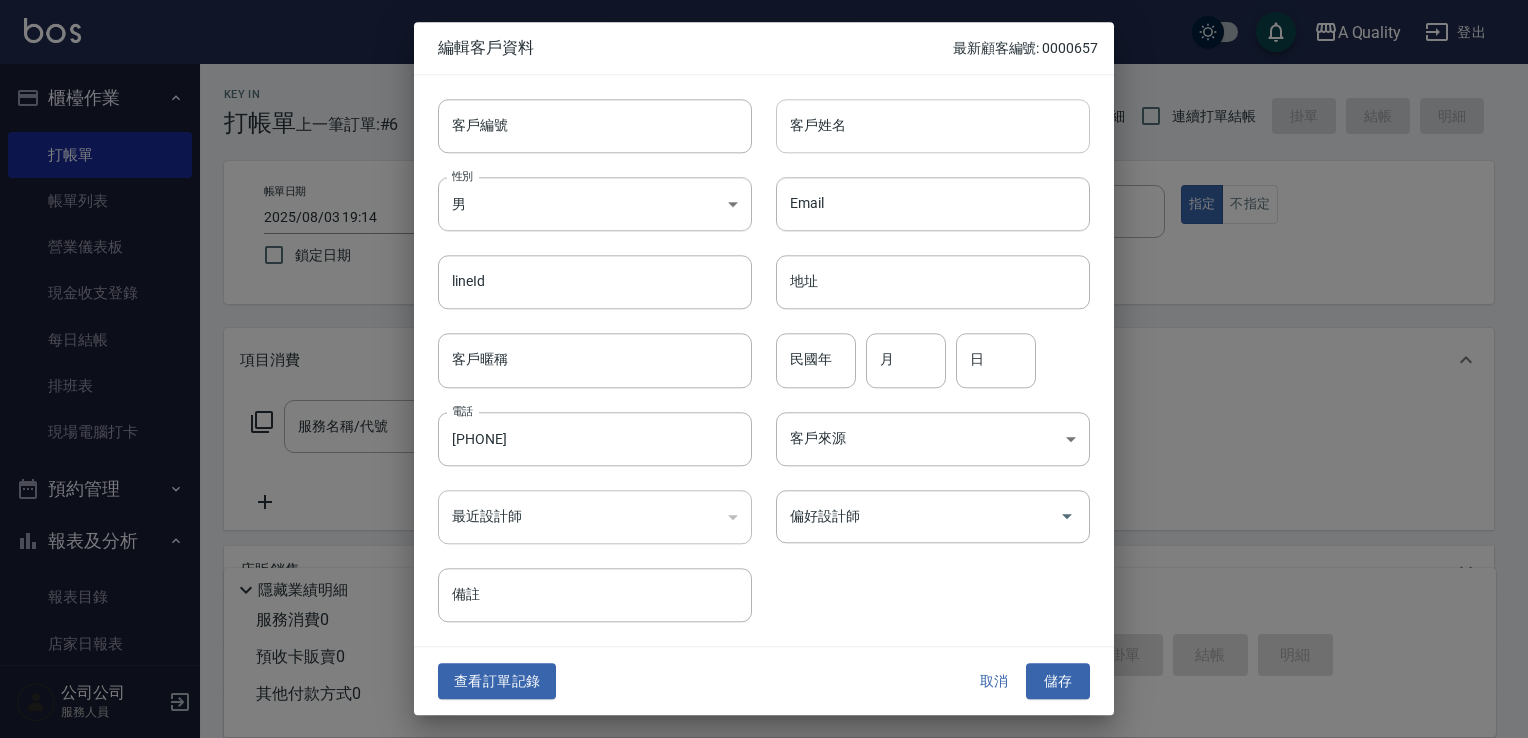click on "客戶姓名" at bounding box center [933, 126] 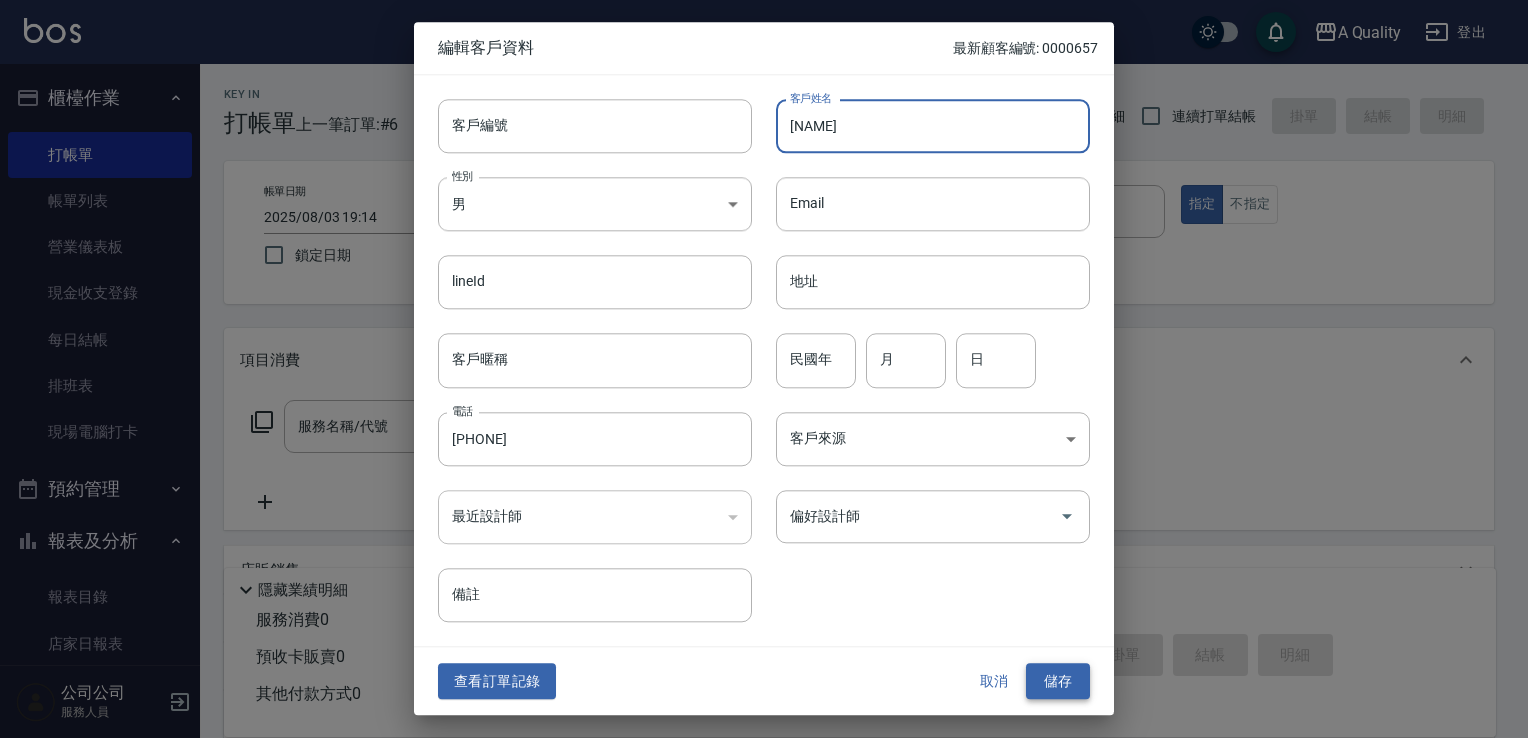 type on "[NAME]" 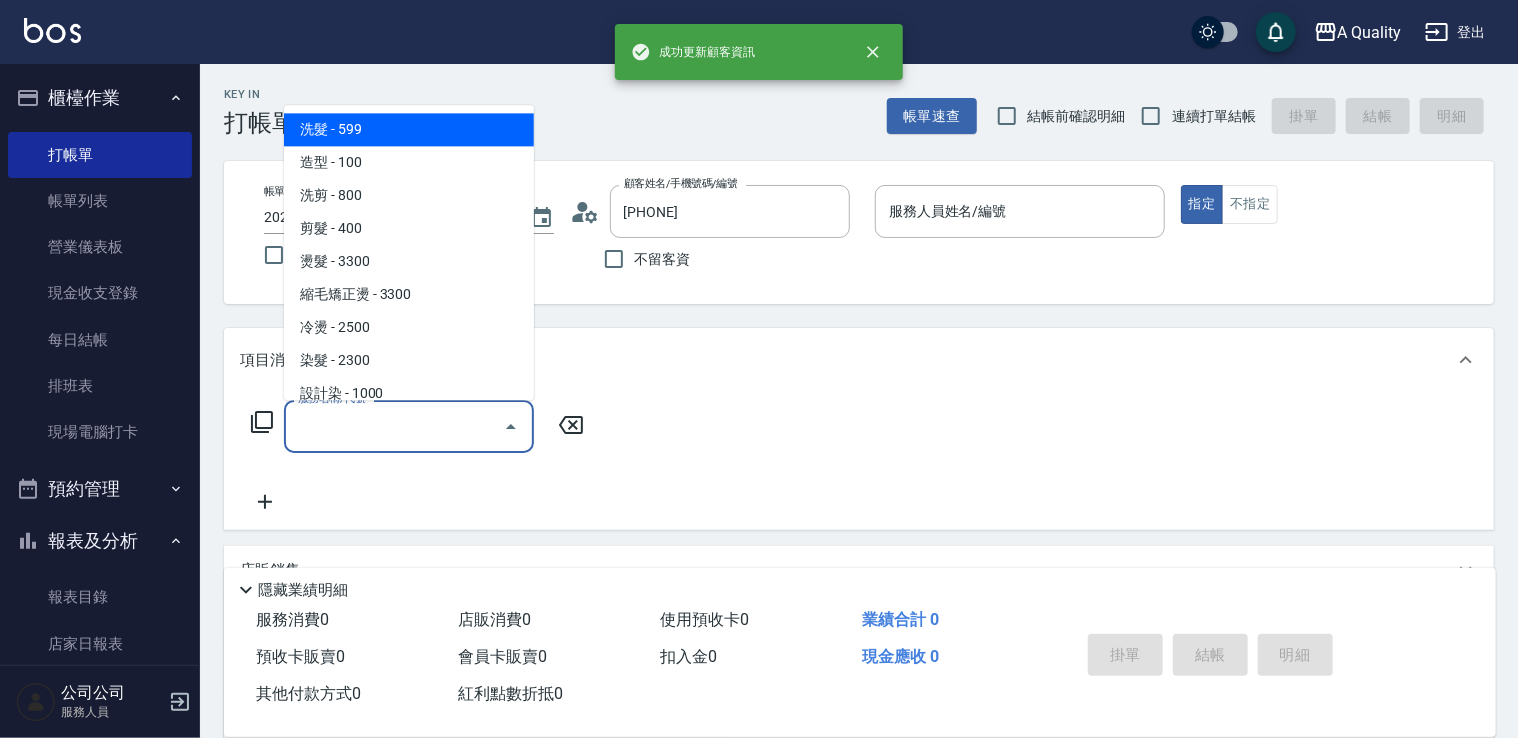 click on "服務名稱/代號" at bounding box center [394, 426] 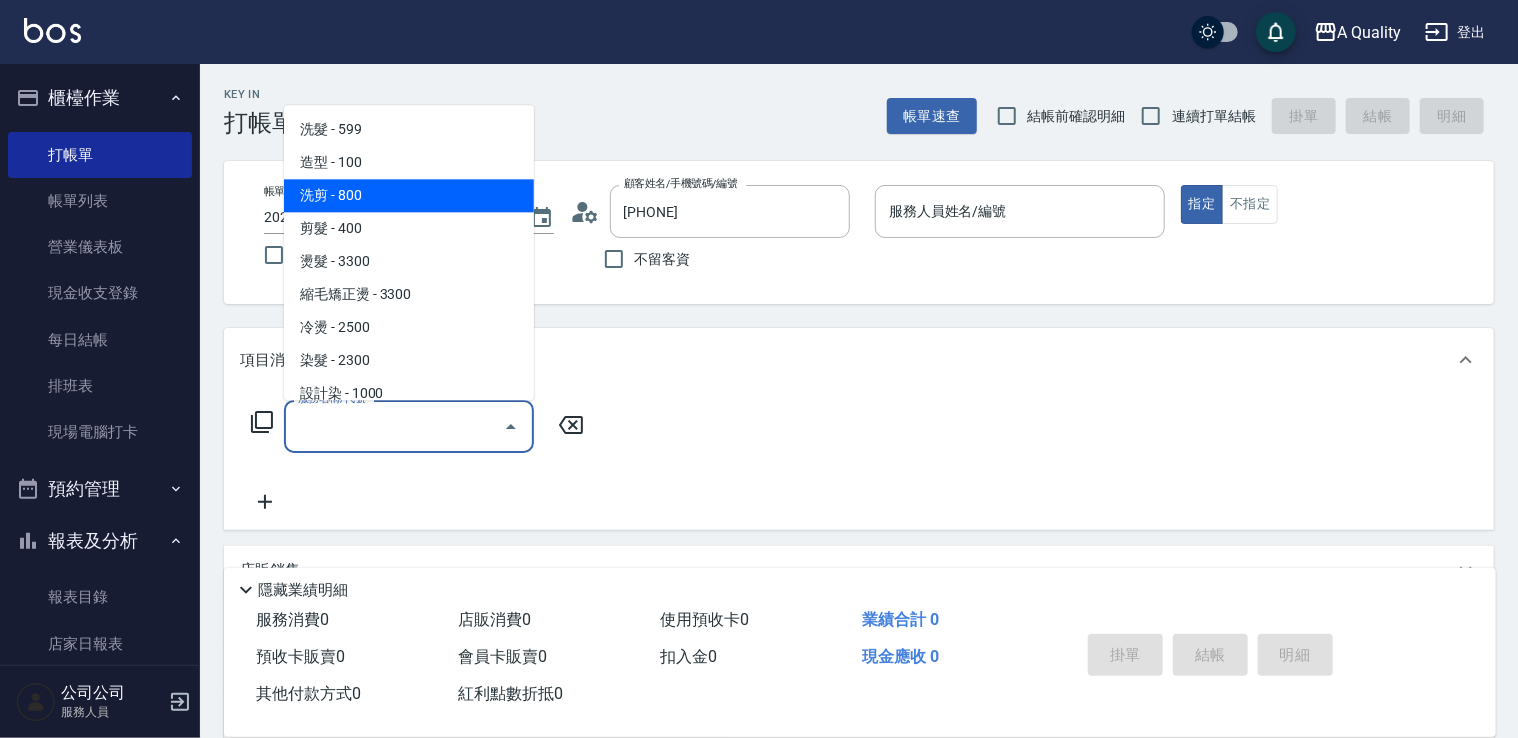 click on "洗剪 - 800" at bounding box center [409, 195] 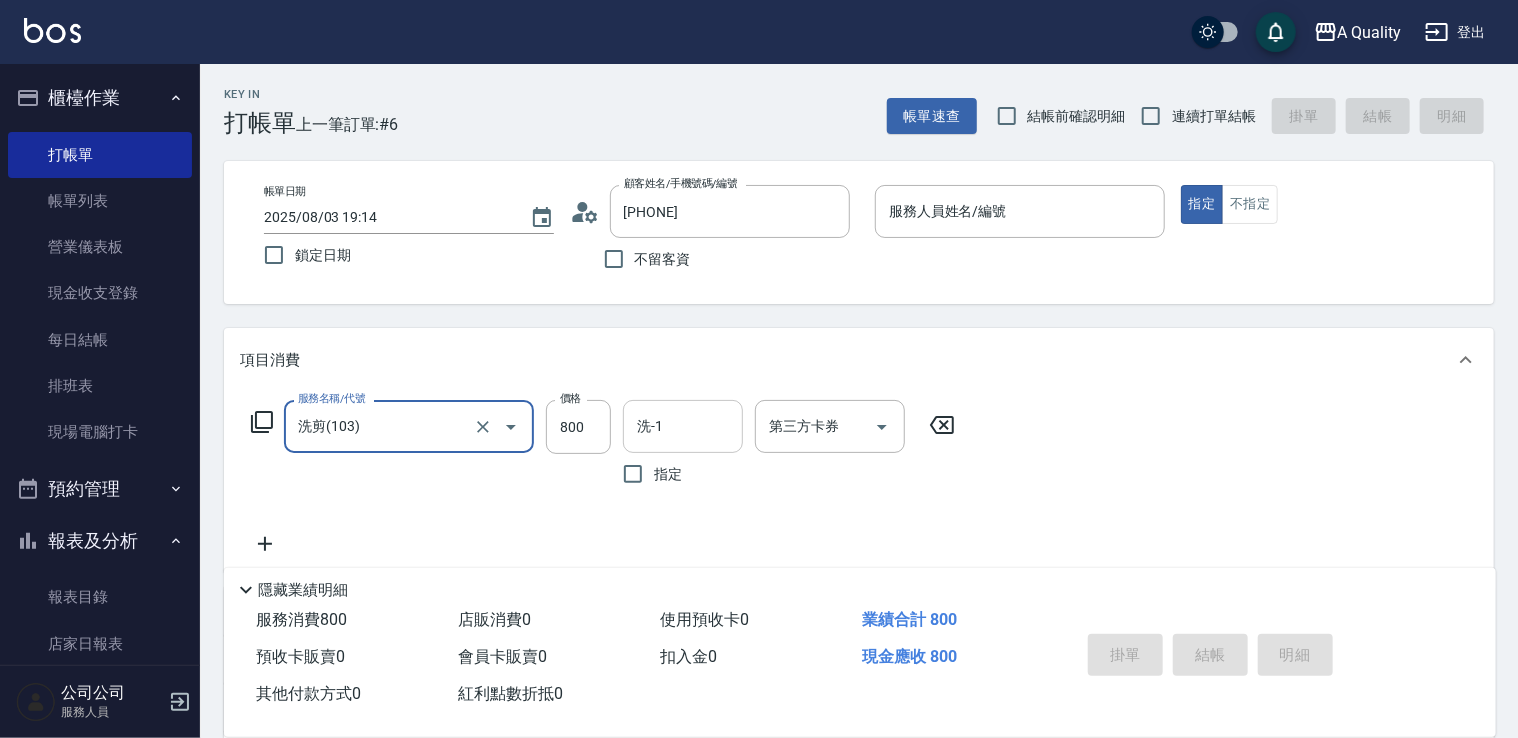 click on "洗-1" at bounding box center (683, 426) 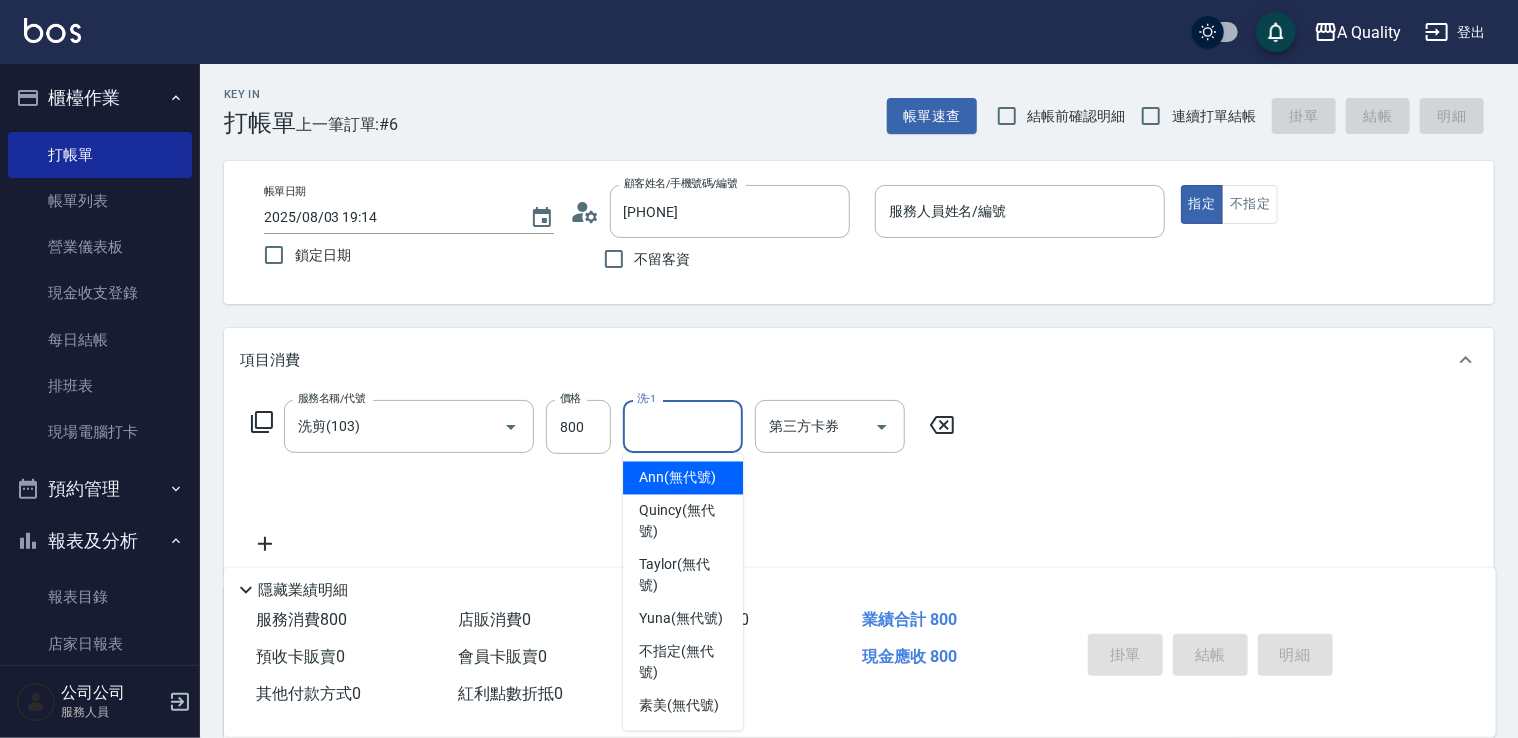 click on "服務名稱/代號 洗剪(103) 服務名稱/代號 價格 800 價格 洗-1 洗-1 指定 第三方卡券 第三方卡券" at bounding box center (859, 482) 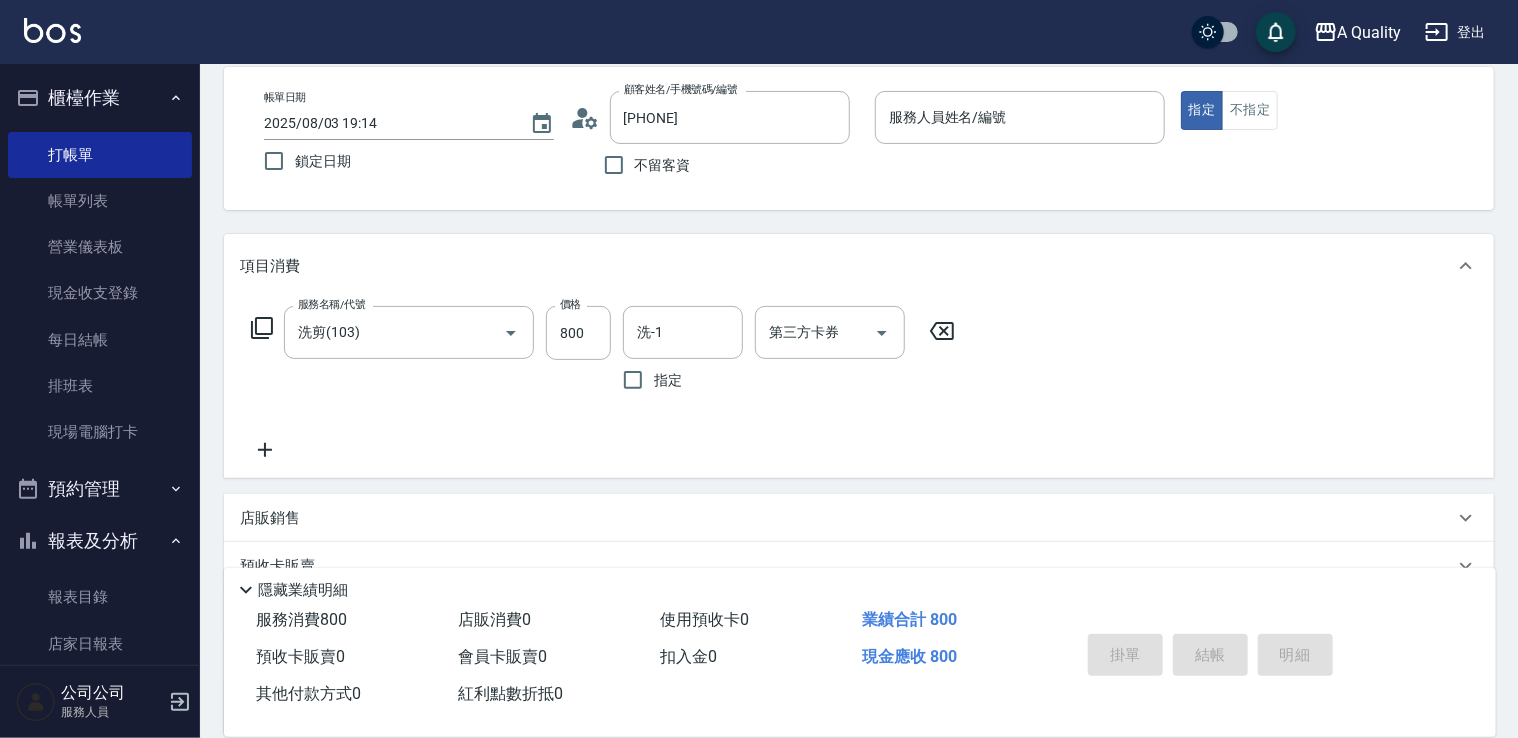 scroll, scrollTop: 0, scrollLeft: 0, axis: both 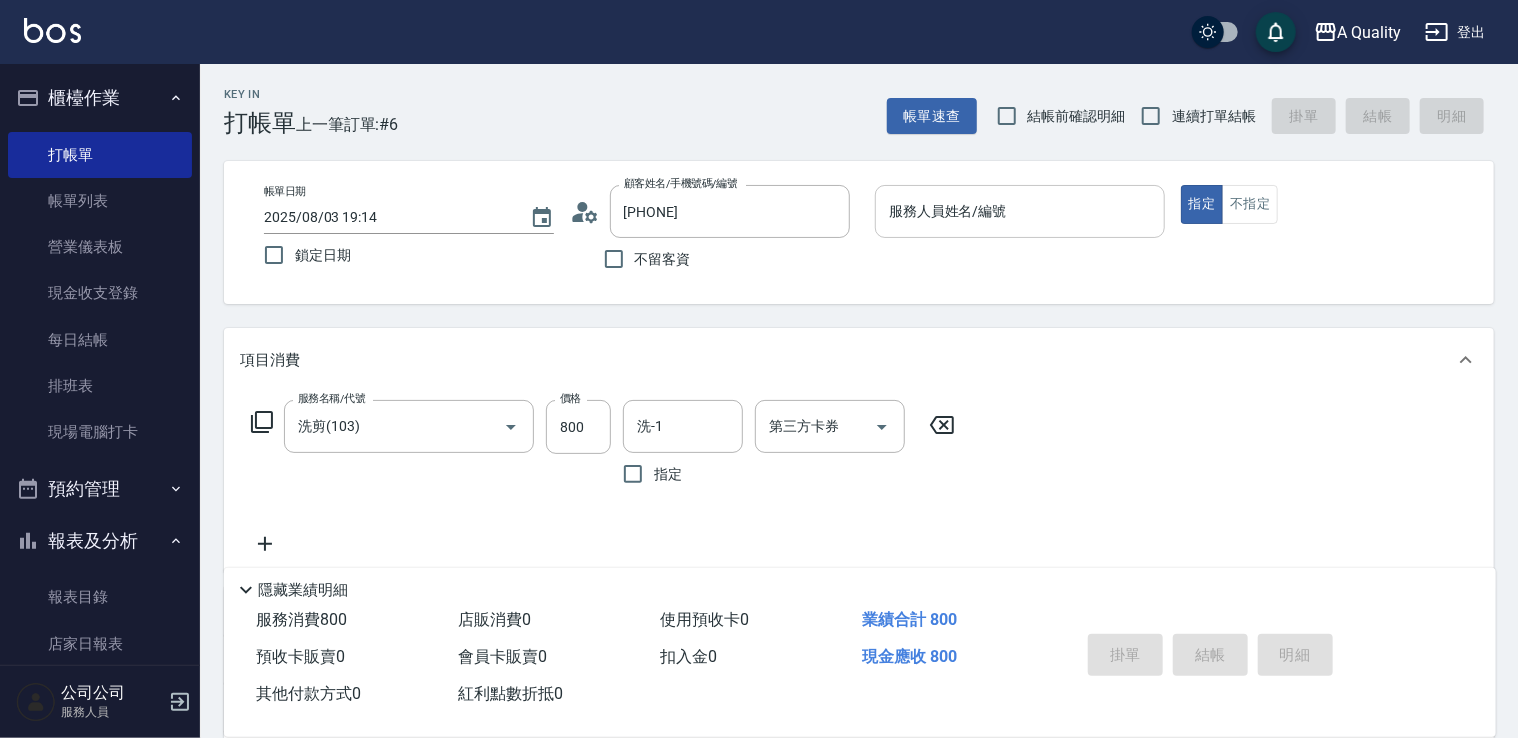 click on "服務人員姓名/編號" at bounding box center (1020, 211) 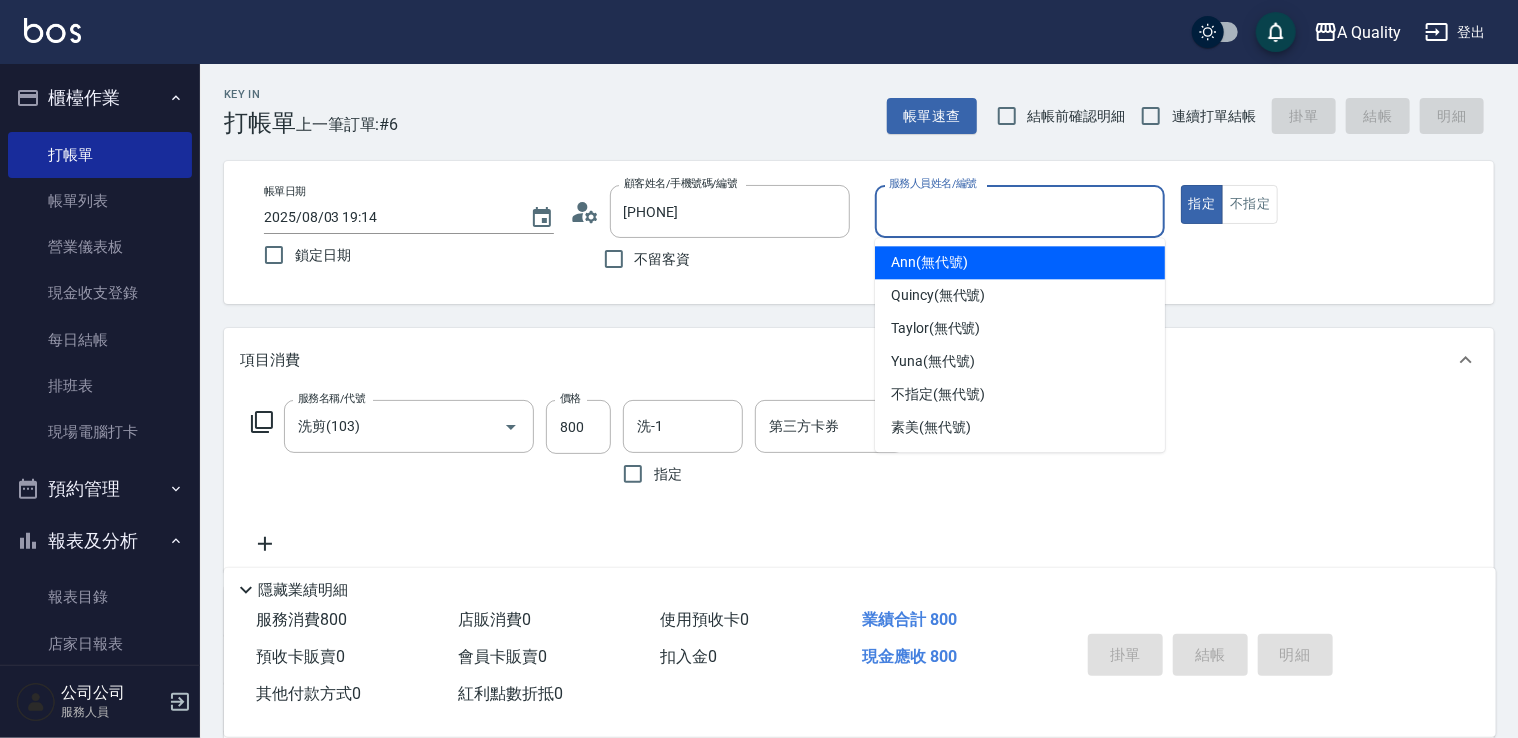 drag, startPoint x: 940, startPoint y: 253, endPoint x: 951, endPoint y: 255, distance: 11.18034 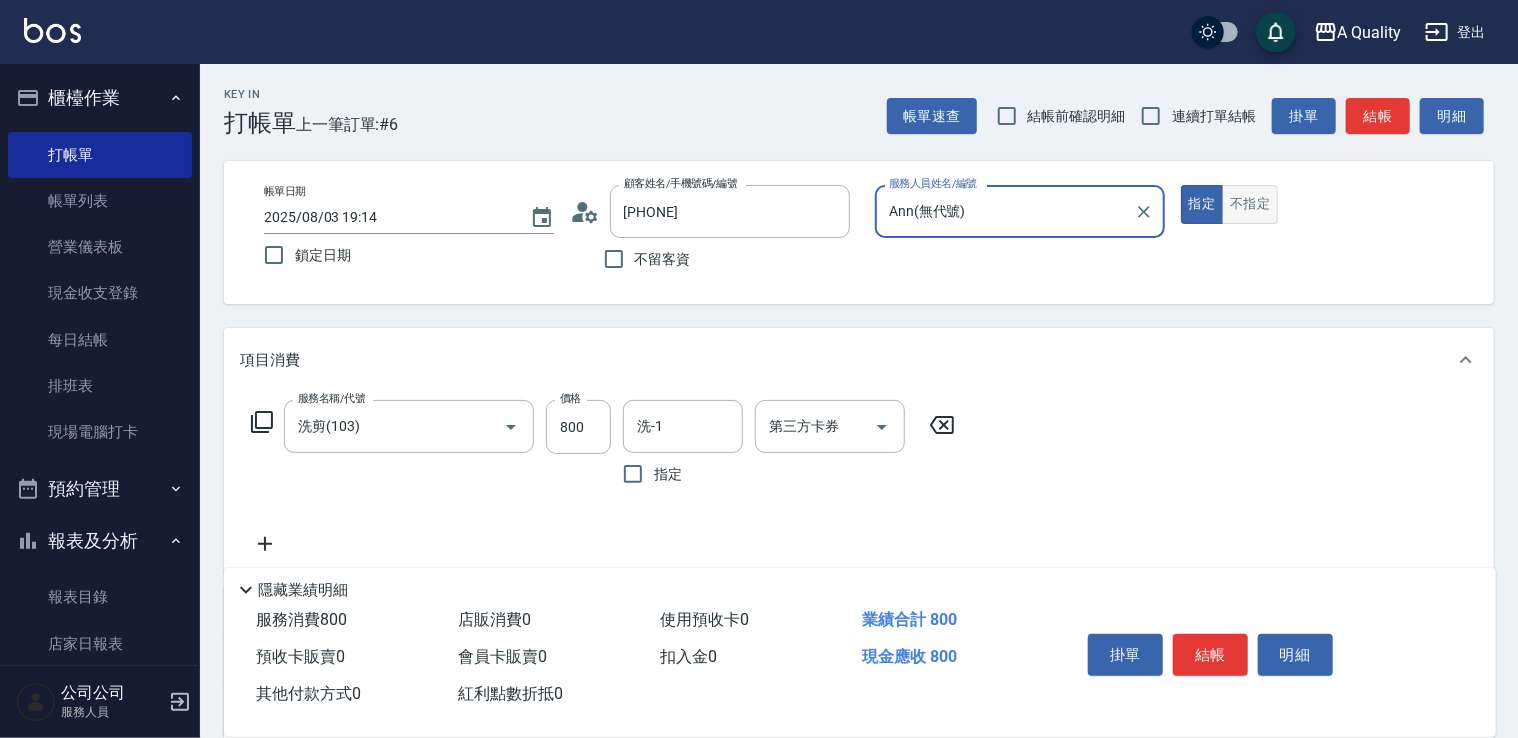 click on "不指定" at bounding box center (1250, 204) 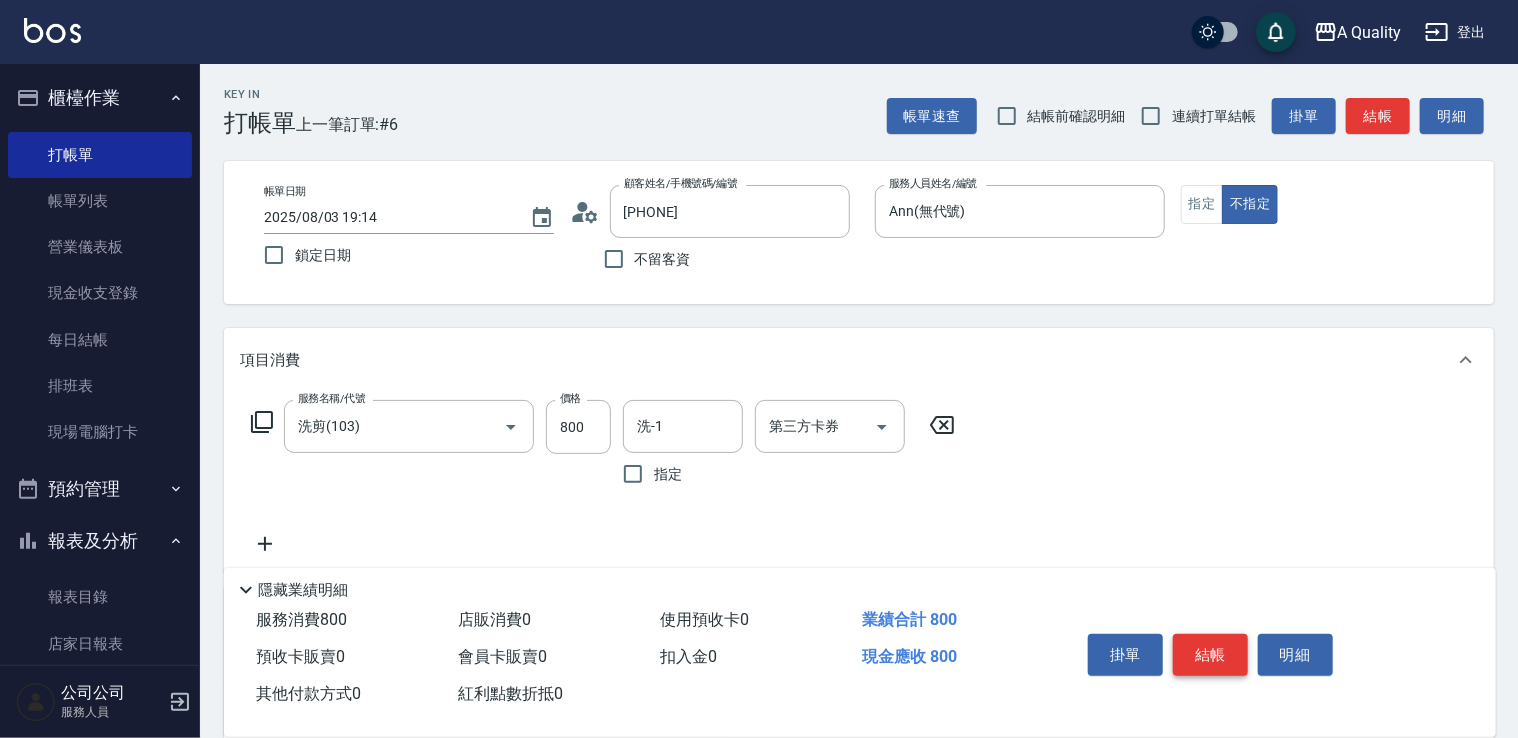 click on "結帳" at bounding box center (1210, 655) 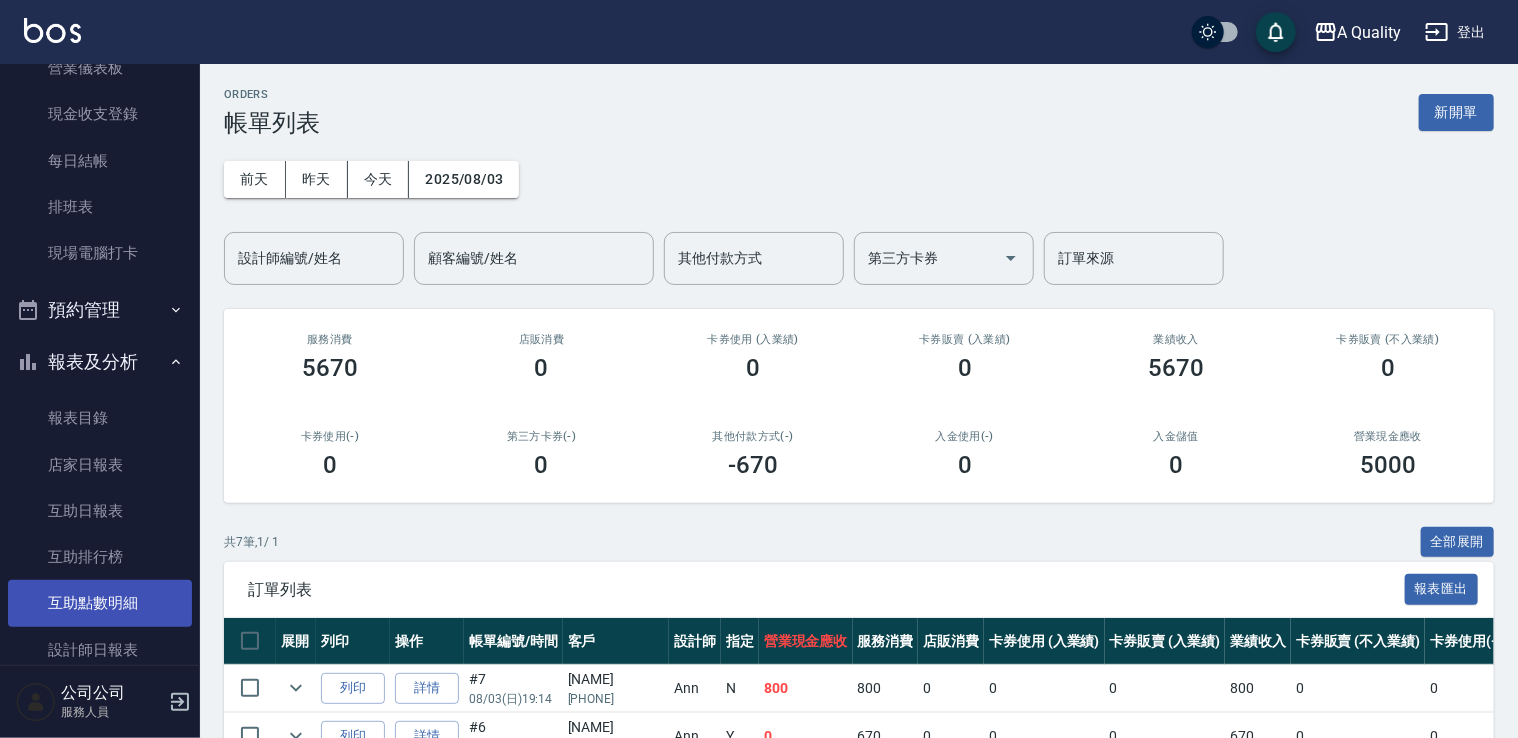 scroll, scrollTop: 200, scrollLeft: 0, axis: vertical 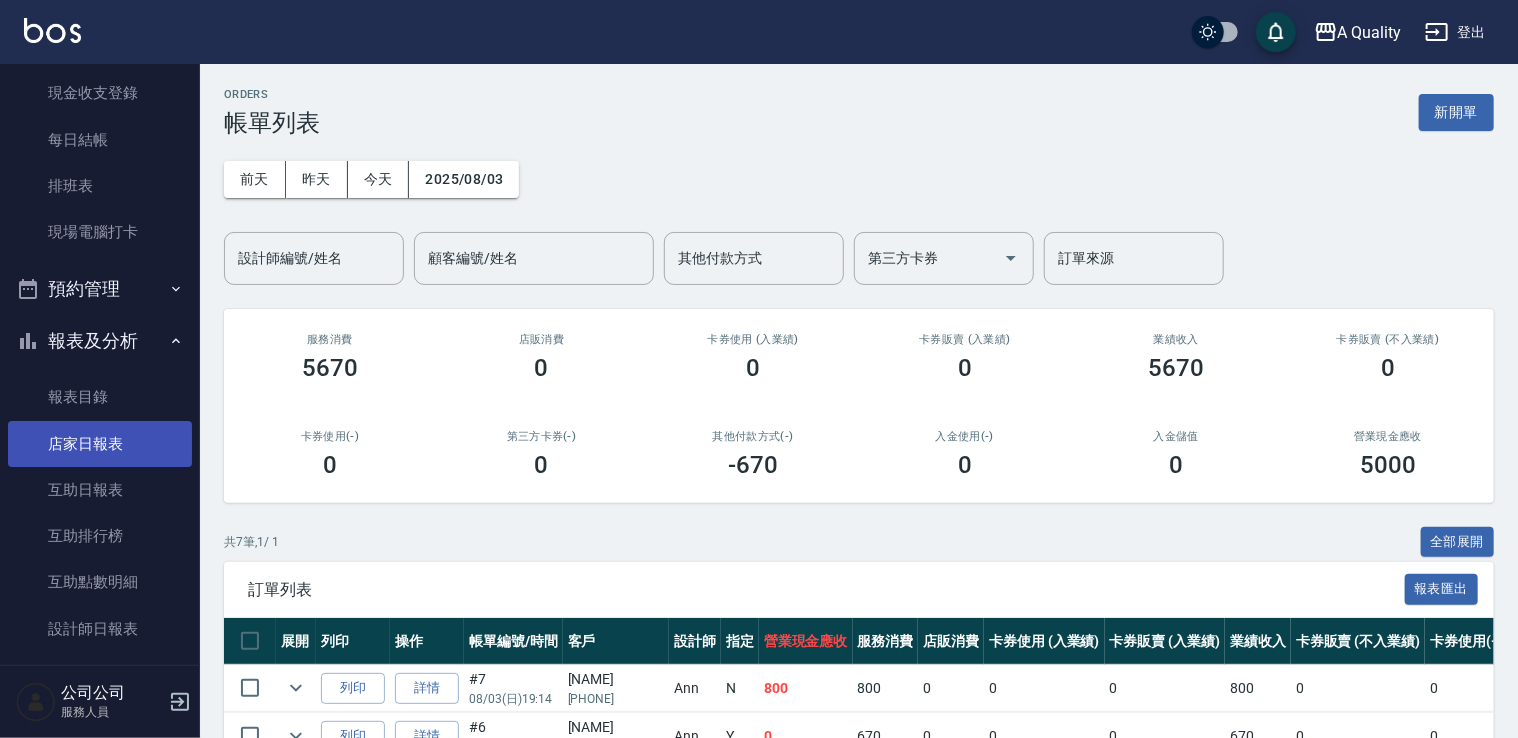 click on "店家日報表" at bounding box center (100, 444) 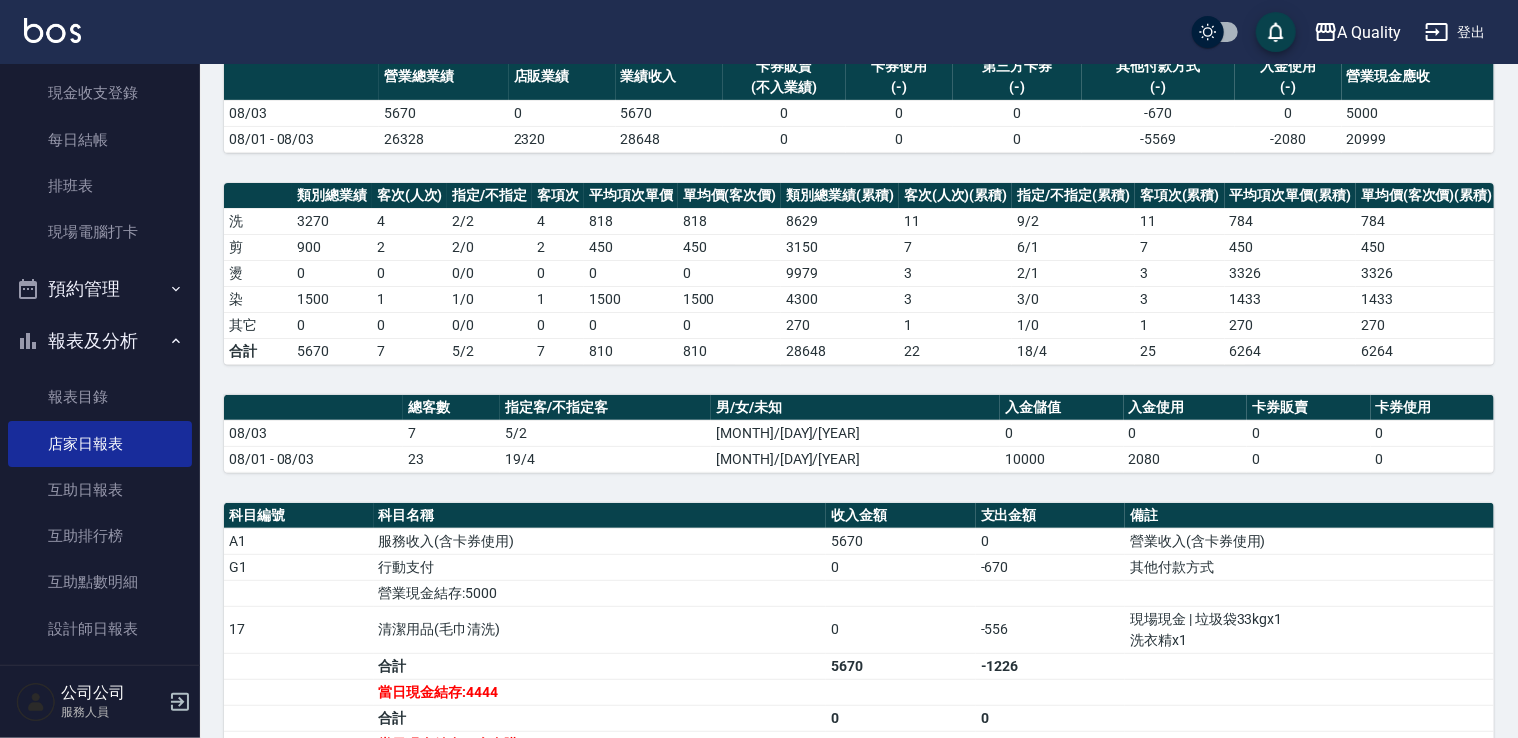 scroll, scrollTop: 364, scrollLeft: 0, axis: vertical 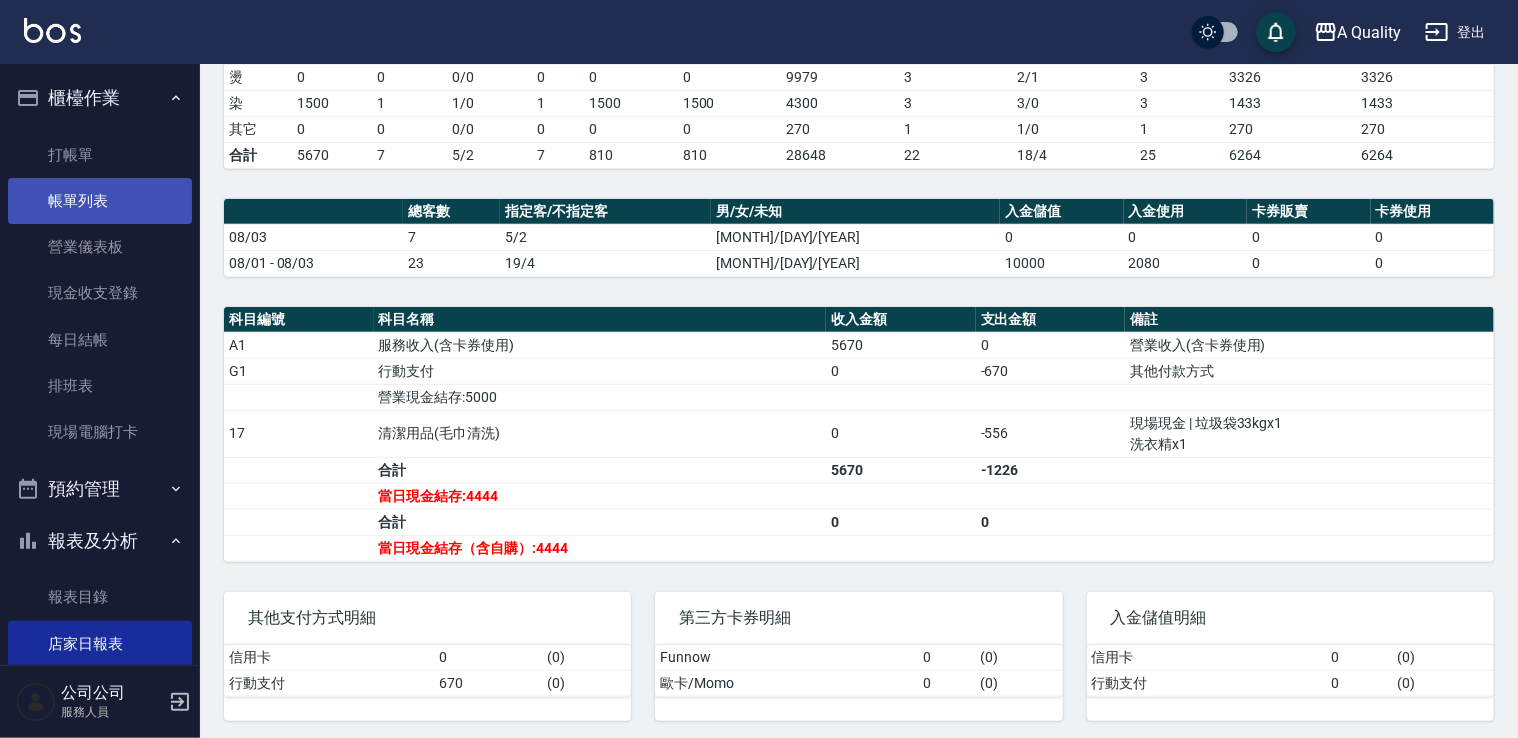 drag, startPoint x: 102, startPoint y: 178, endPoint x: 114, endPoint y: 199, distance: 24.186773 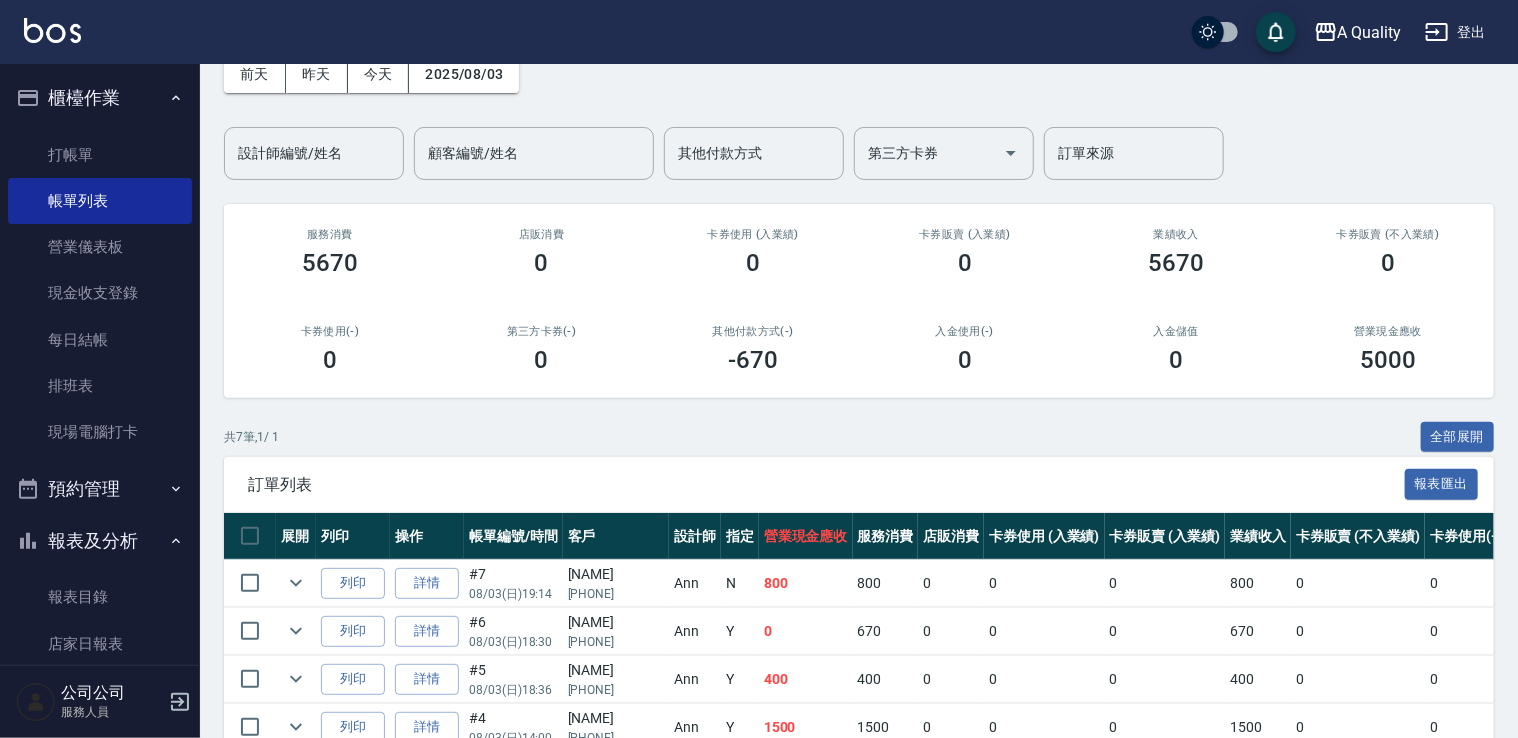 scroll, scrollTop: 300, scrollLeft: 0, axis: vertical 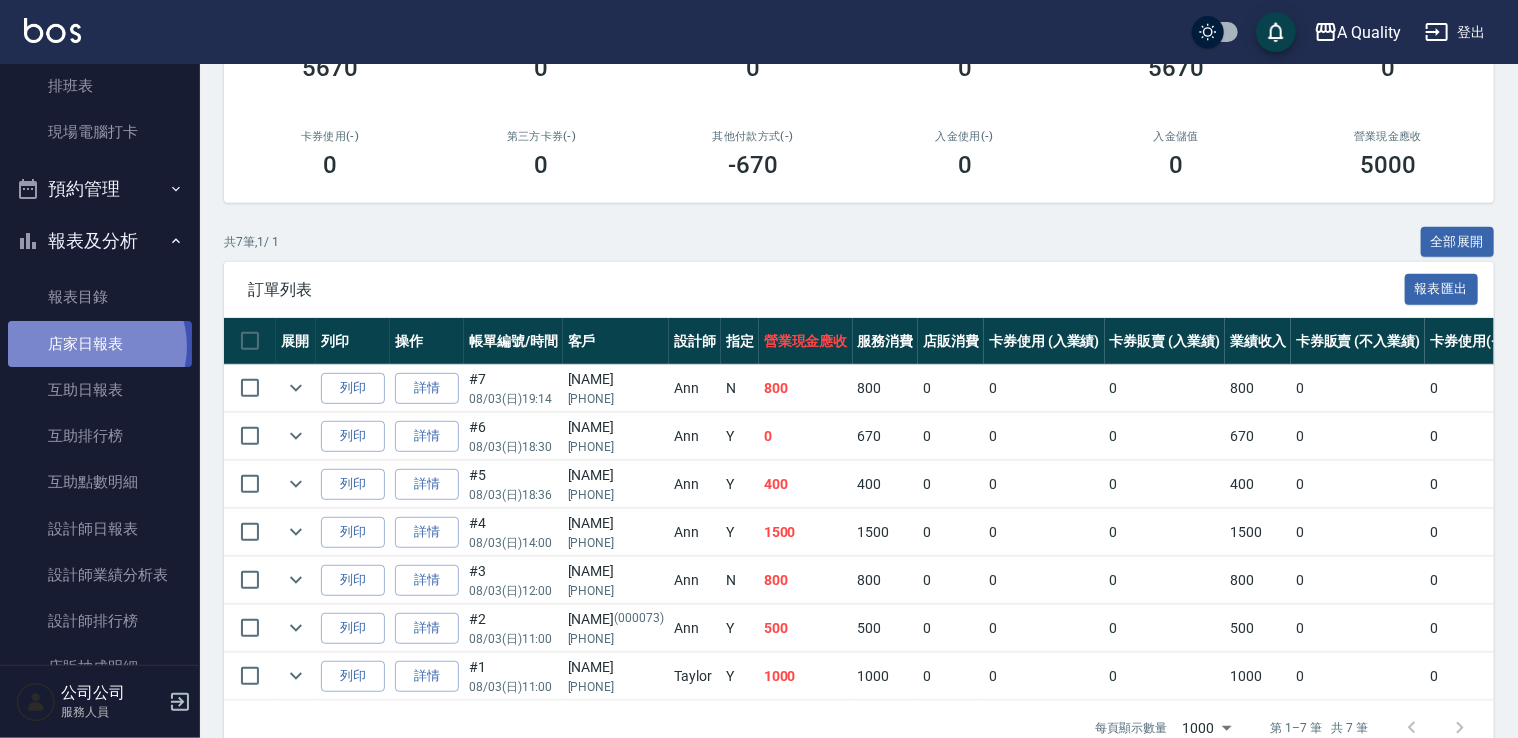 click on "店家日報表" at bounding box center [100, 344] 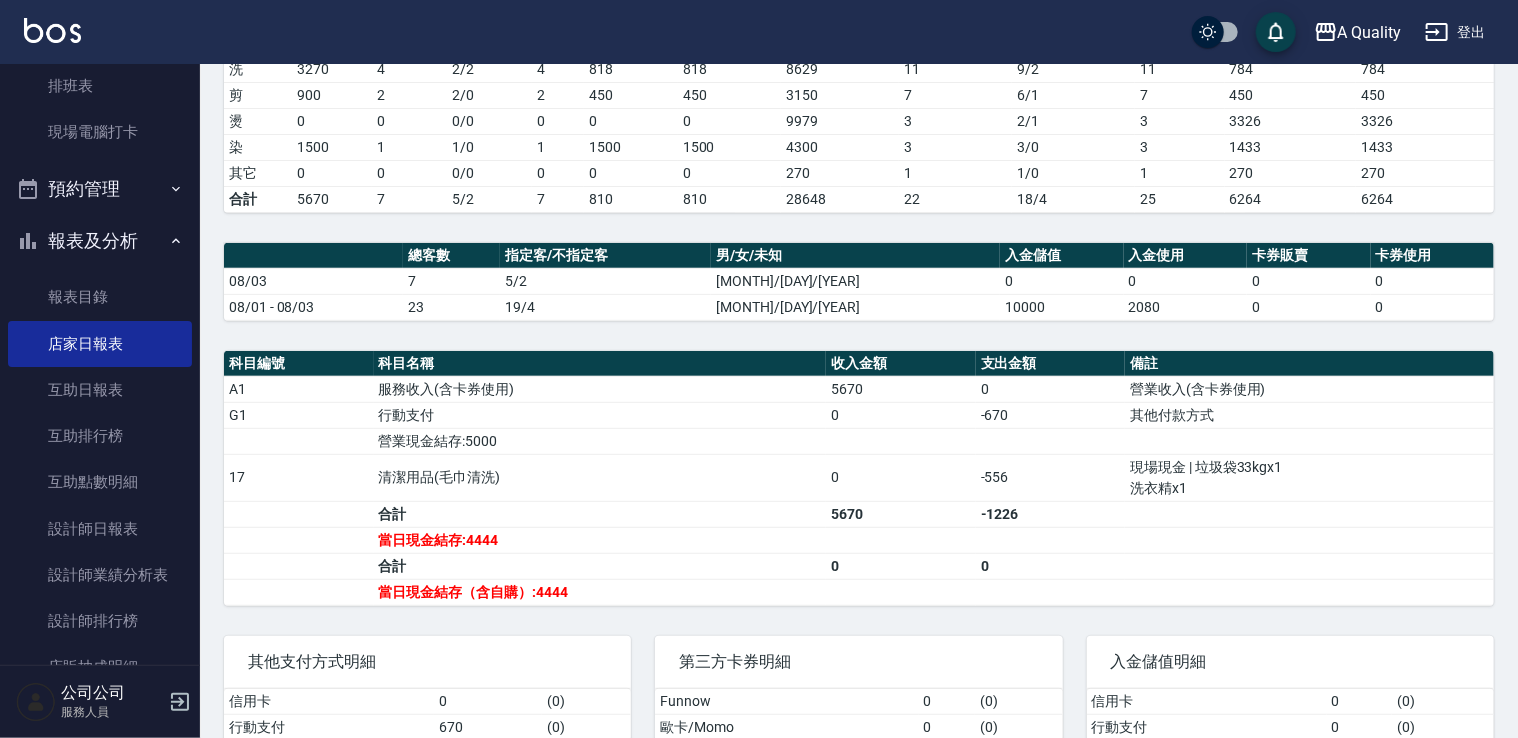 scroll, scrollTop: 364, scrollLeft: 0, axis: vertical 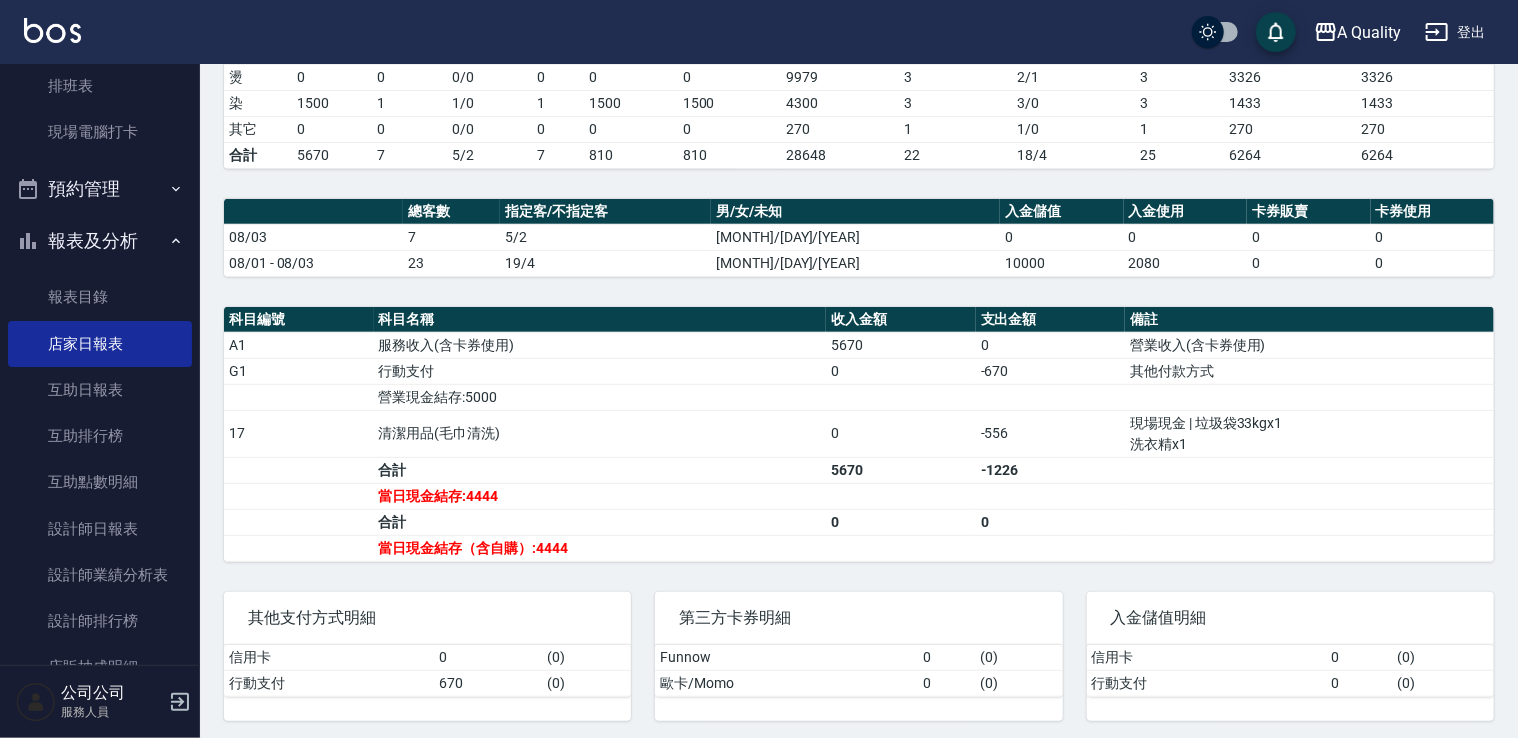 click on "店家日報表" at bounding box center [100, 344] 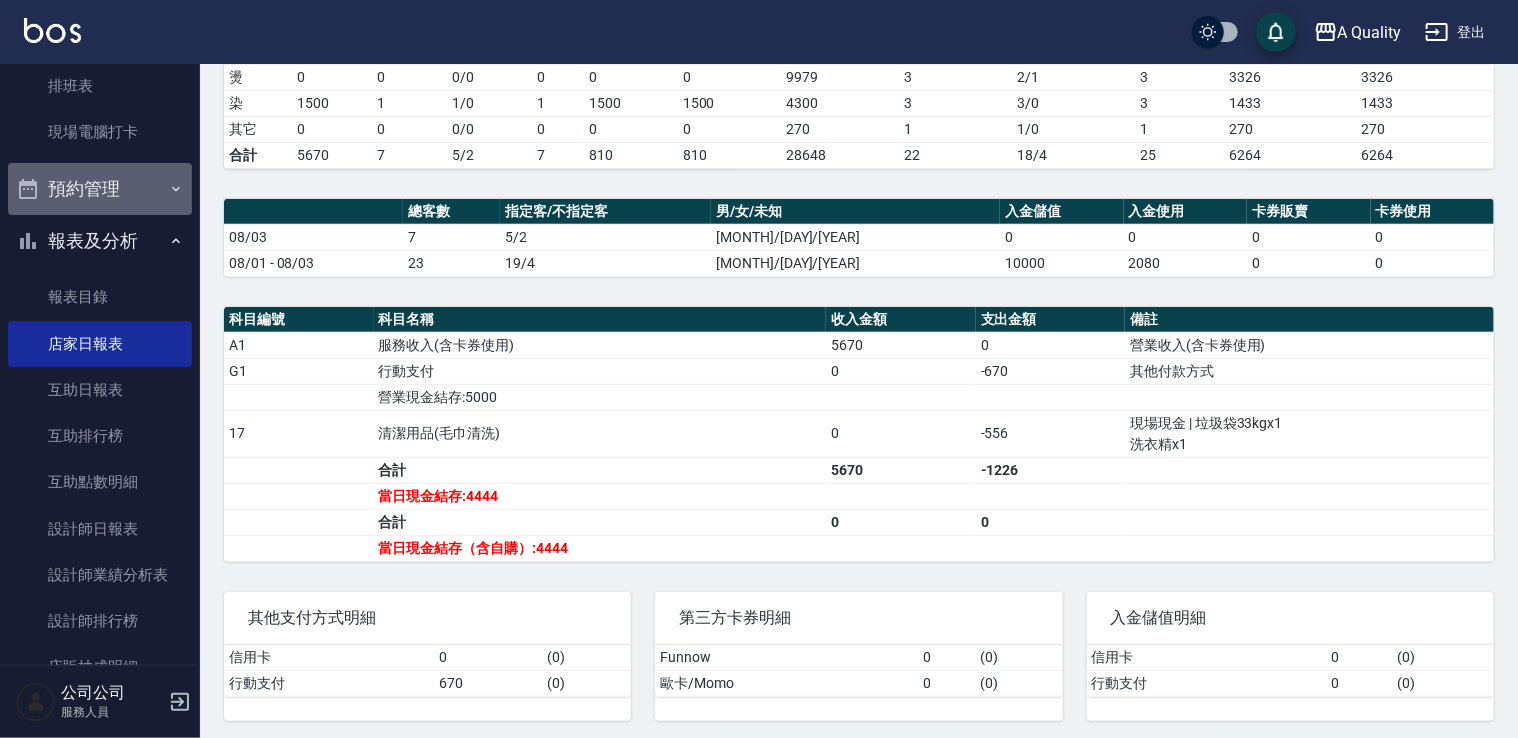 click on "預約管理" at bounding box center [100, 189] 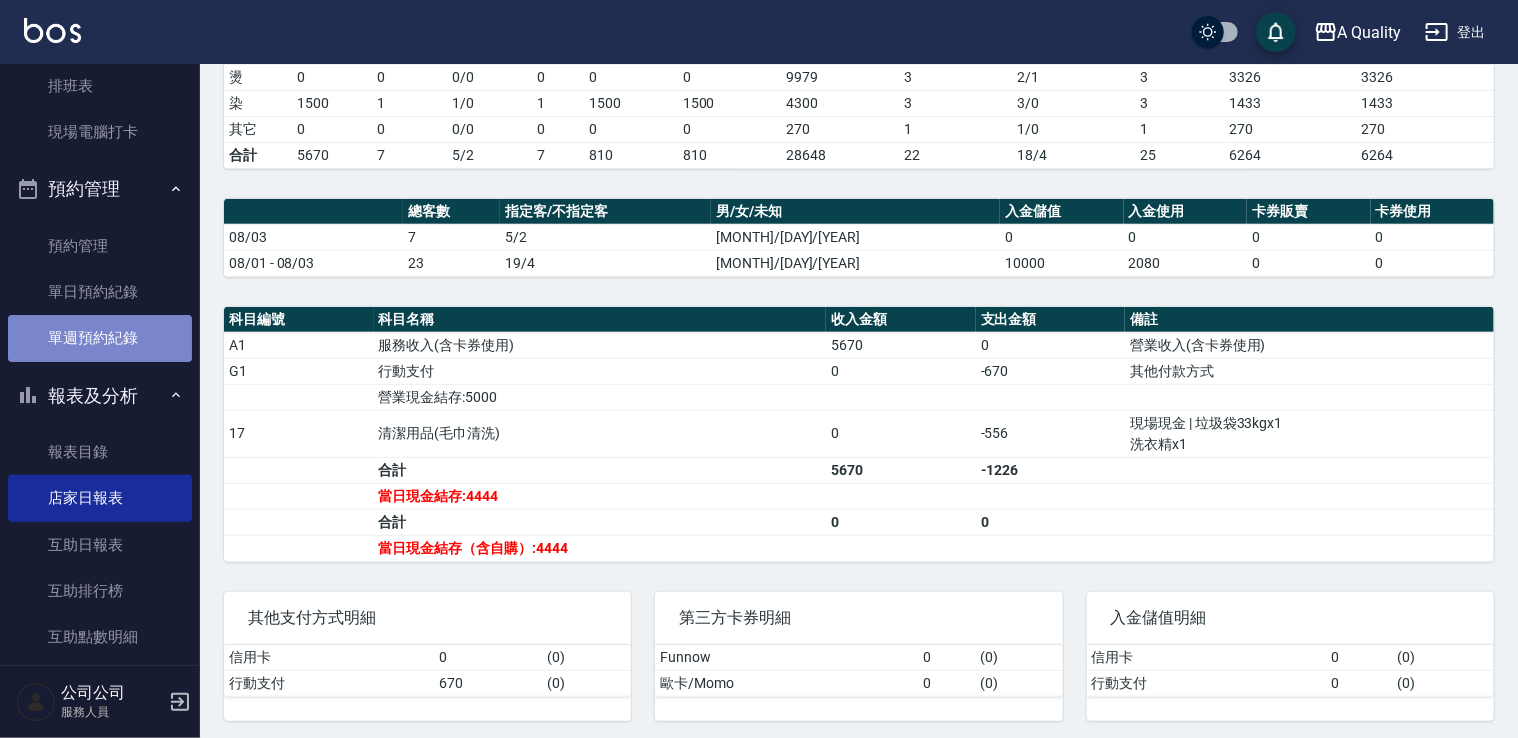 click on "單週預約紀錄" at bounding box center (100, 338) 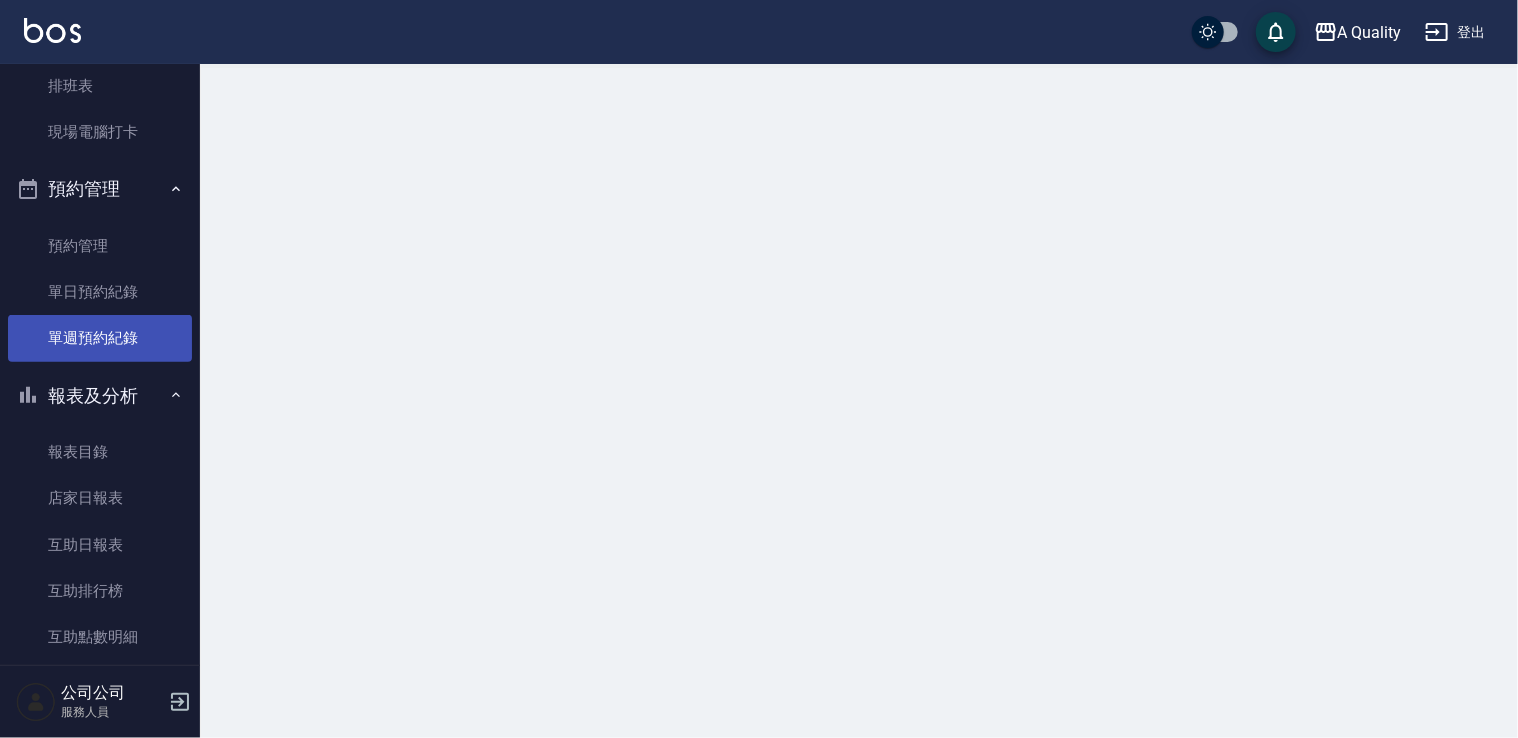 scroll, scrollTop: 0, scrollLeft: 0, axis: both 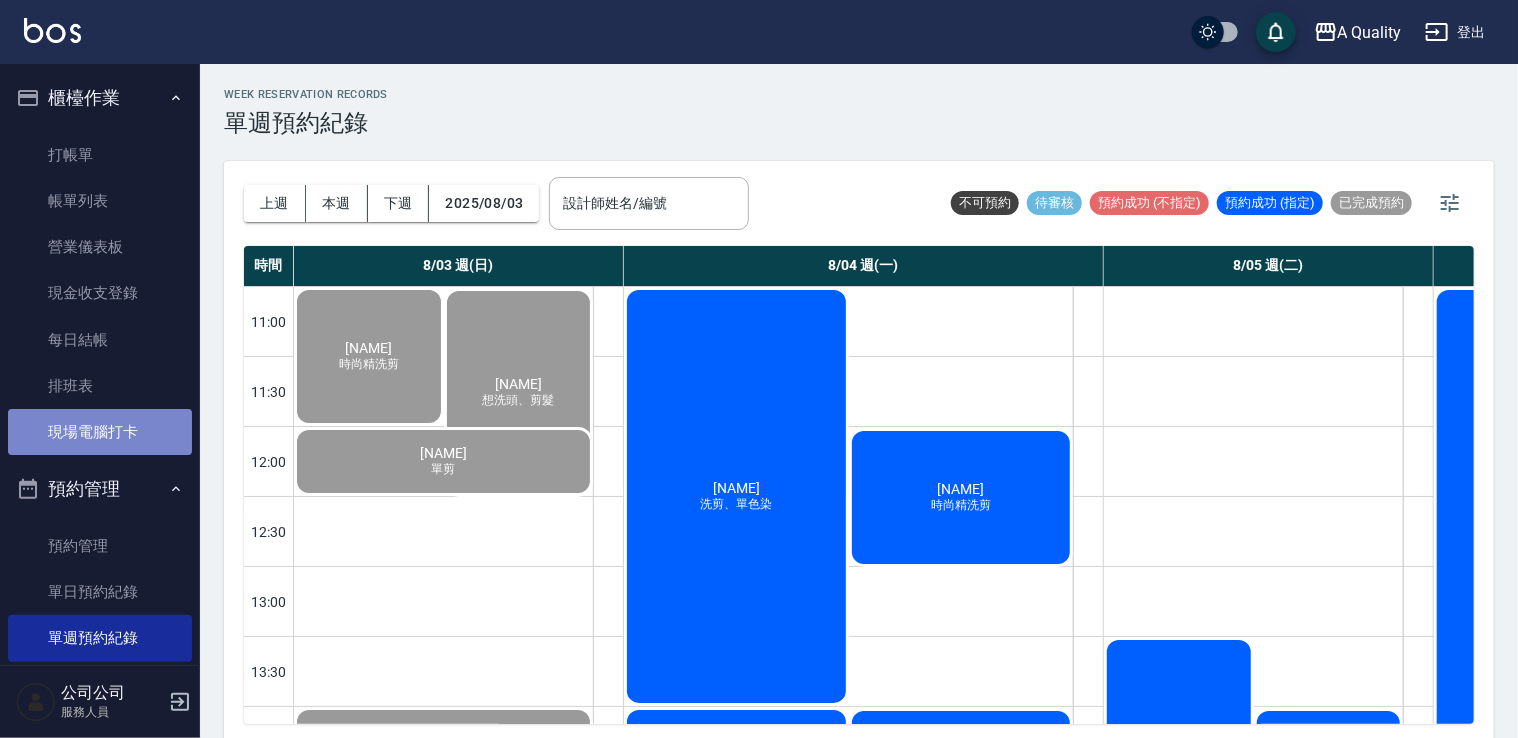 click on "現場電腦打卡" at bounding box center [100, 432] 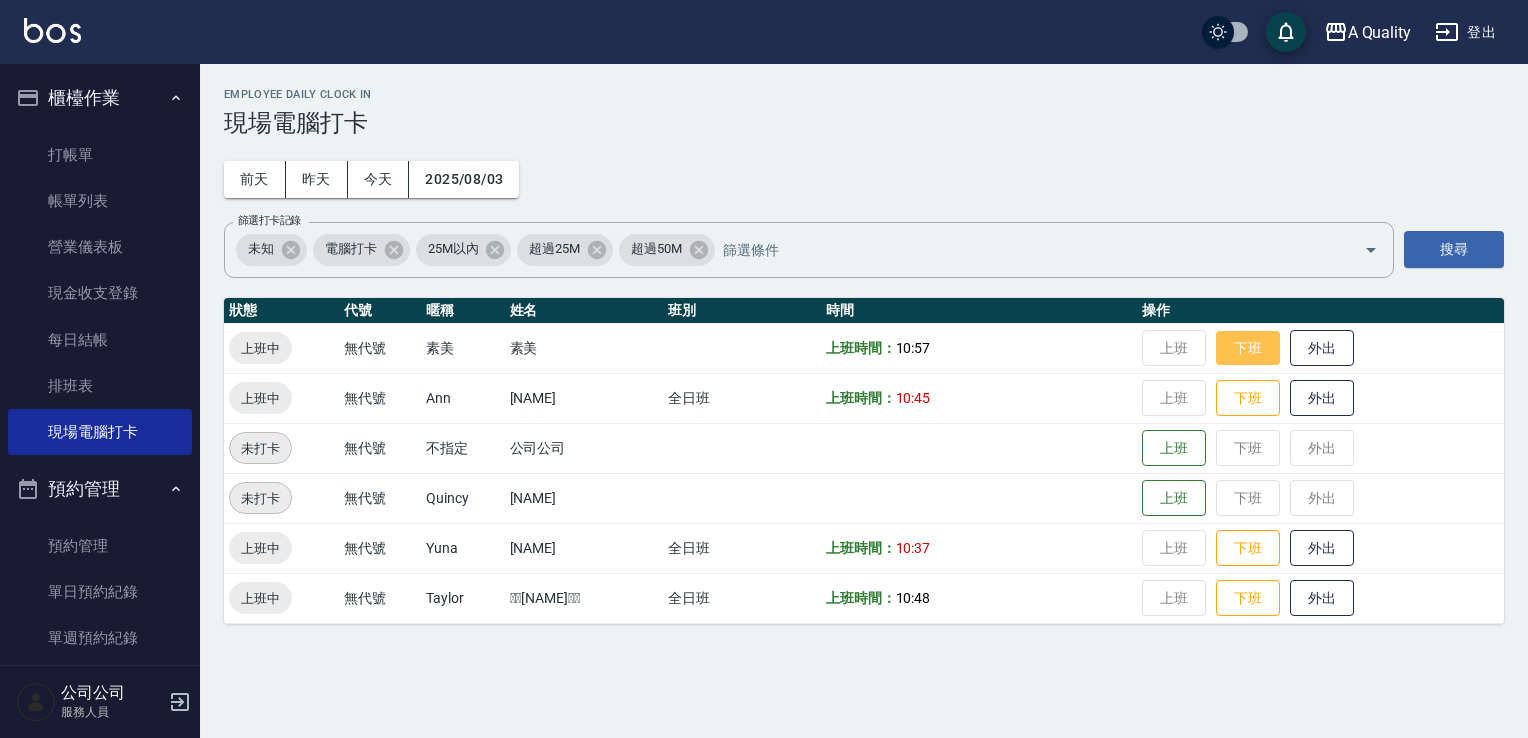 click on "下班" at bounding box center (1248, 348) 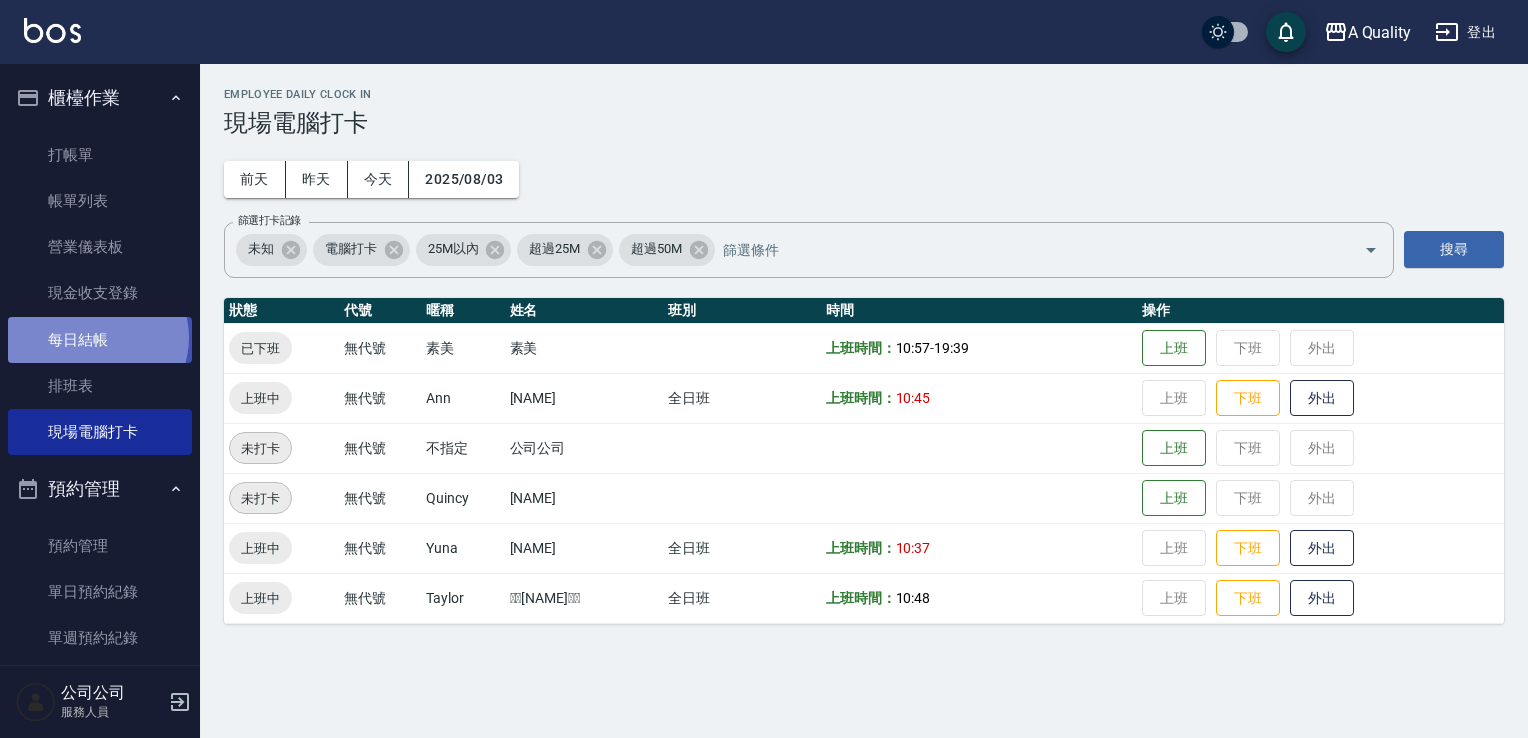 click on "每日結帳" at bounding box center (100, 340) 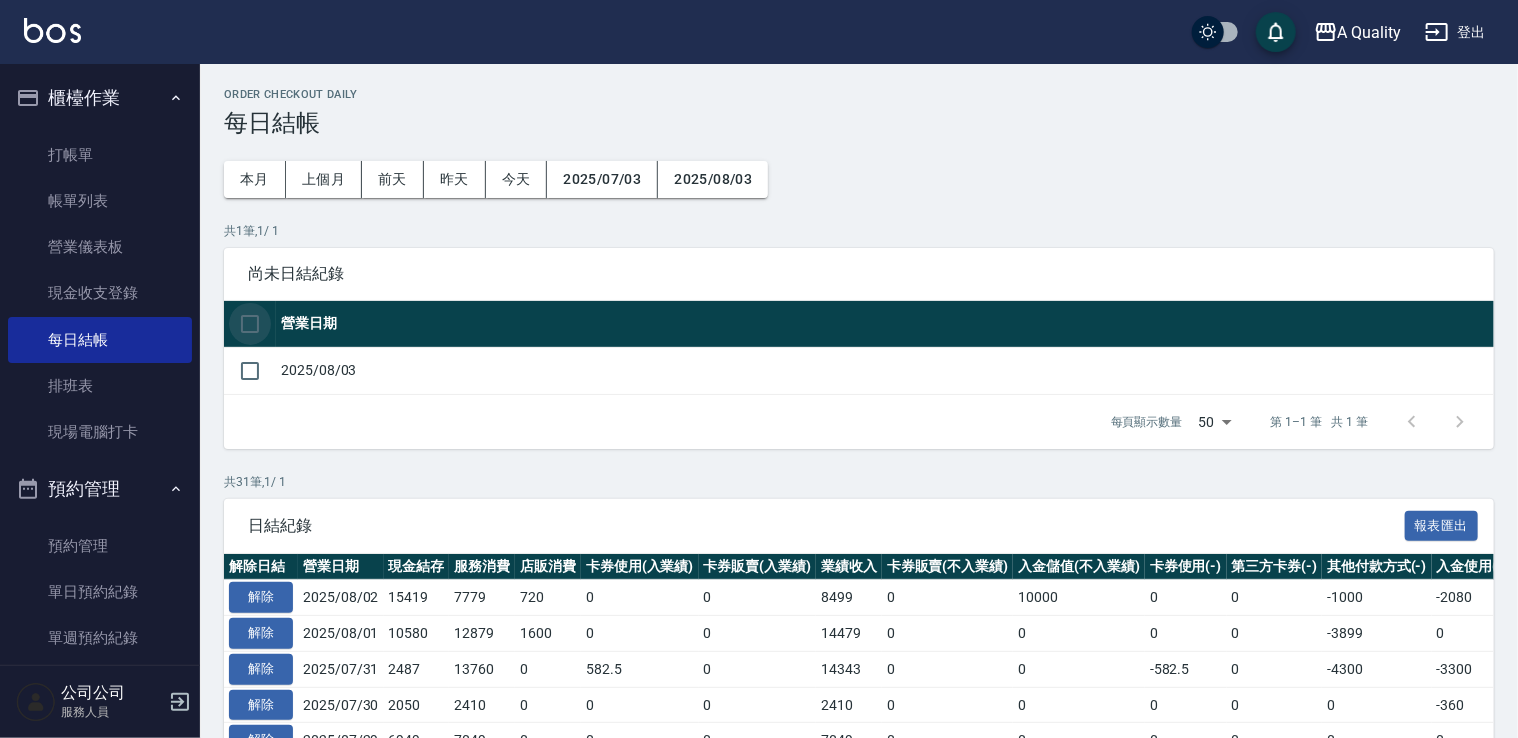 drag, startPoint x: 263, startPoint y: 318, endPoint x: 464, endPoint y: 446, distance: 238.29604 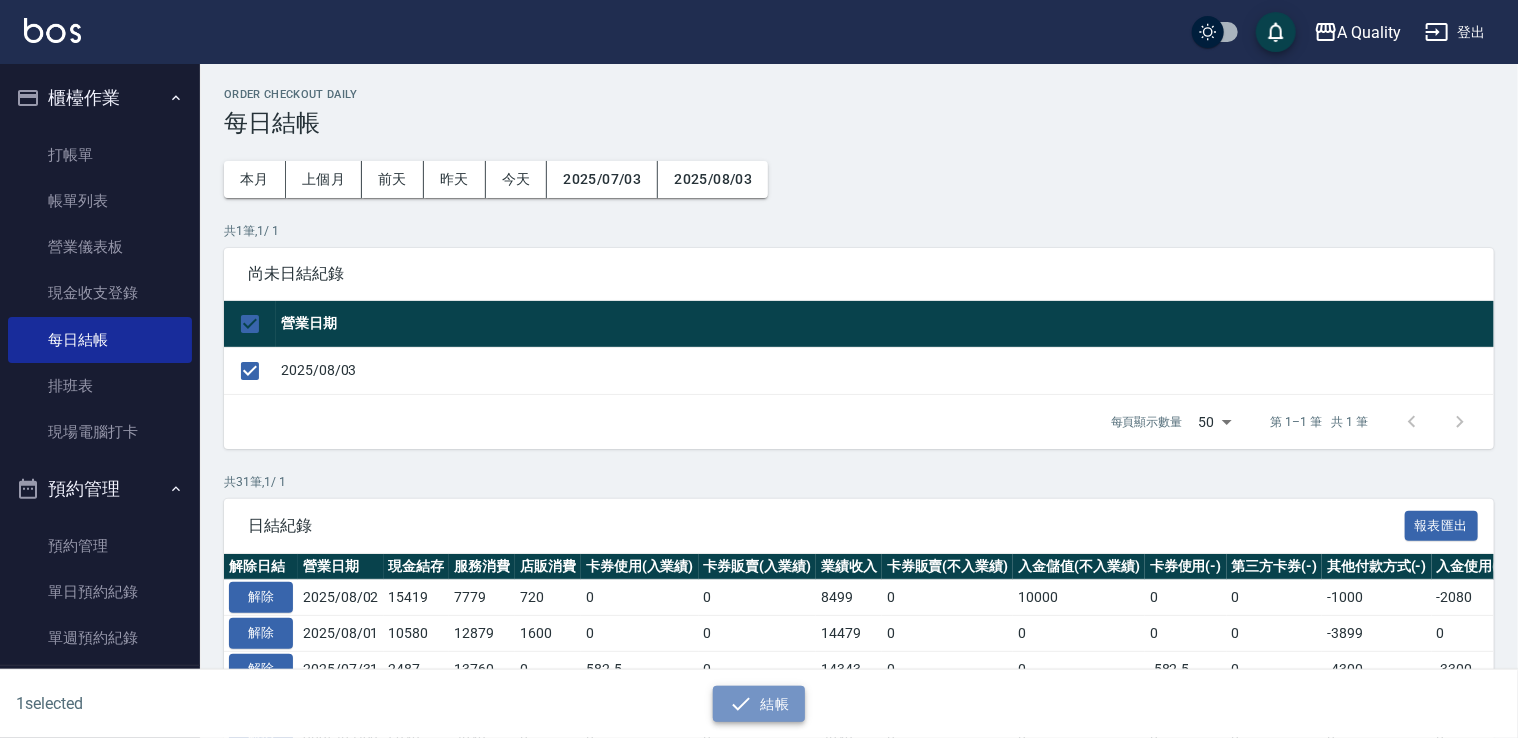 click on "結帳" at bounding box center (759, 704) 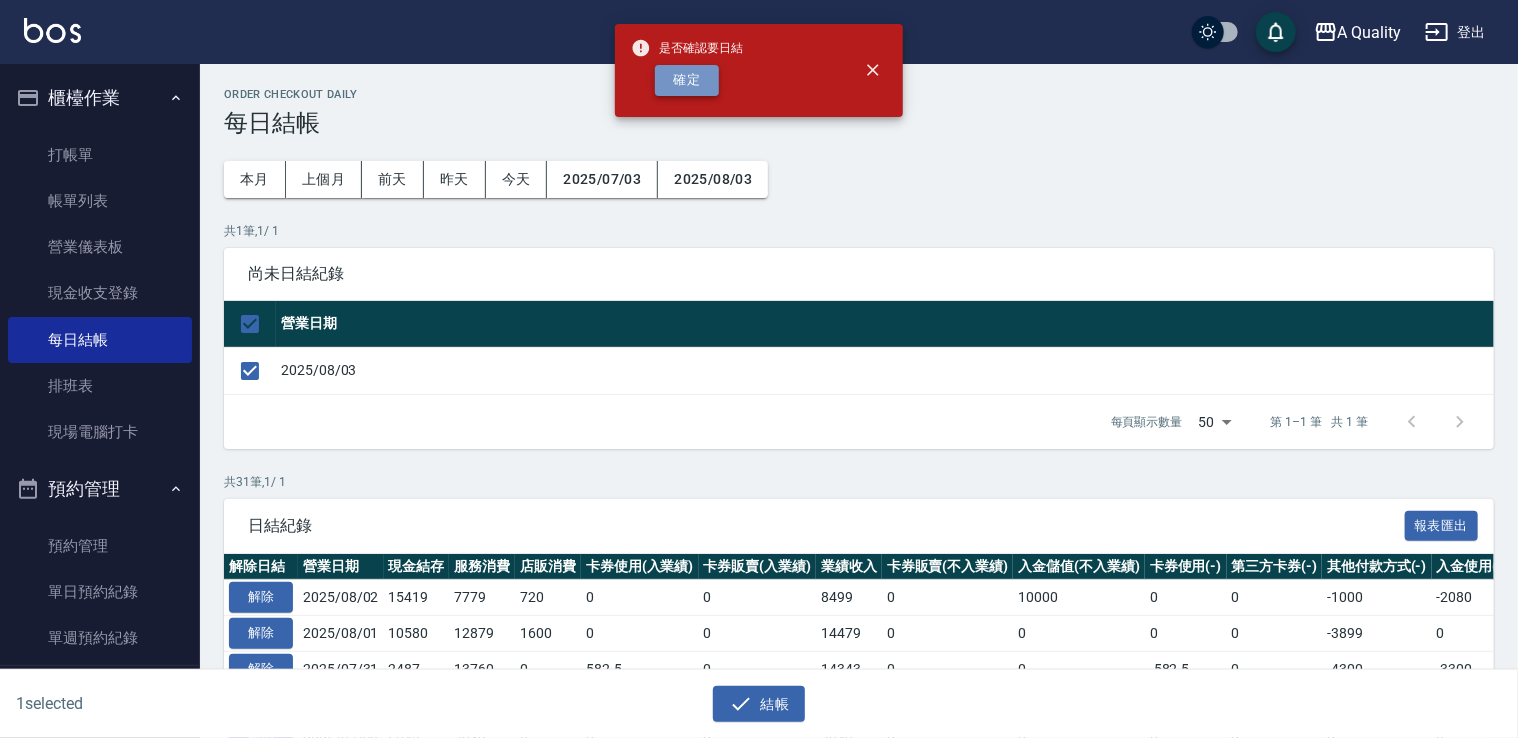 click on "確定" at bounding box center (687, 80) 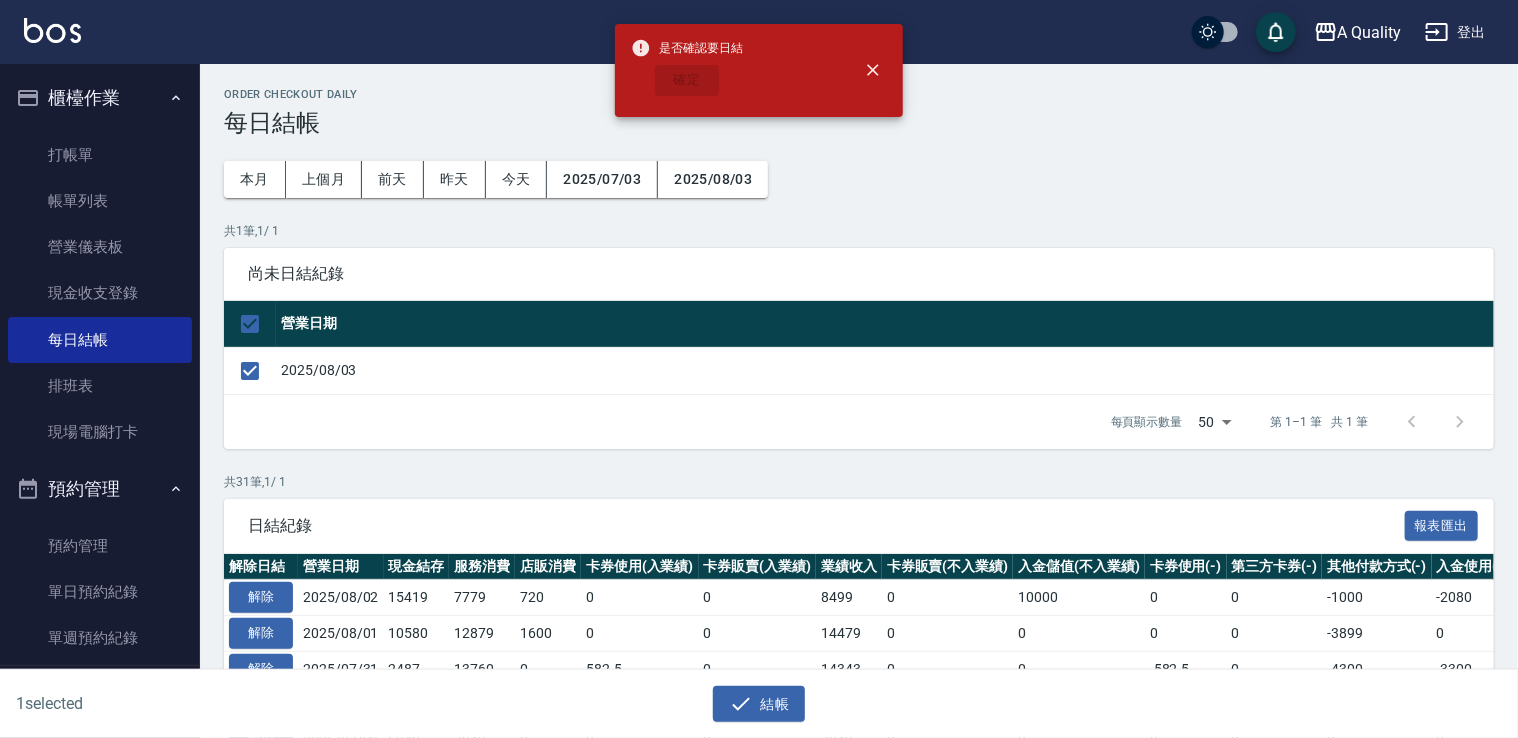 checkbox on "false" 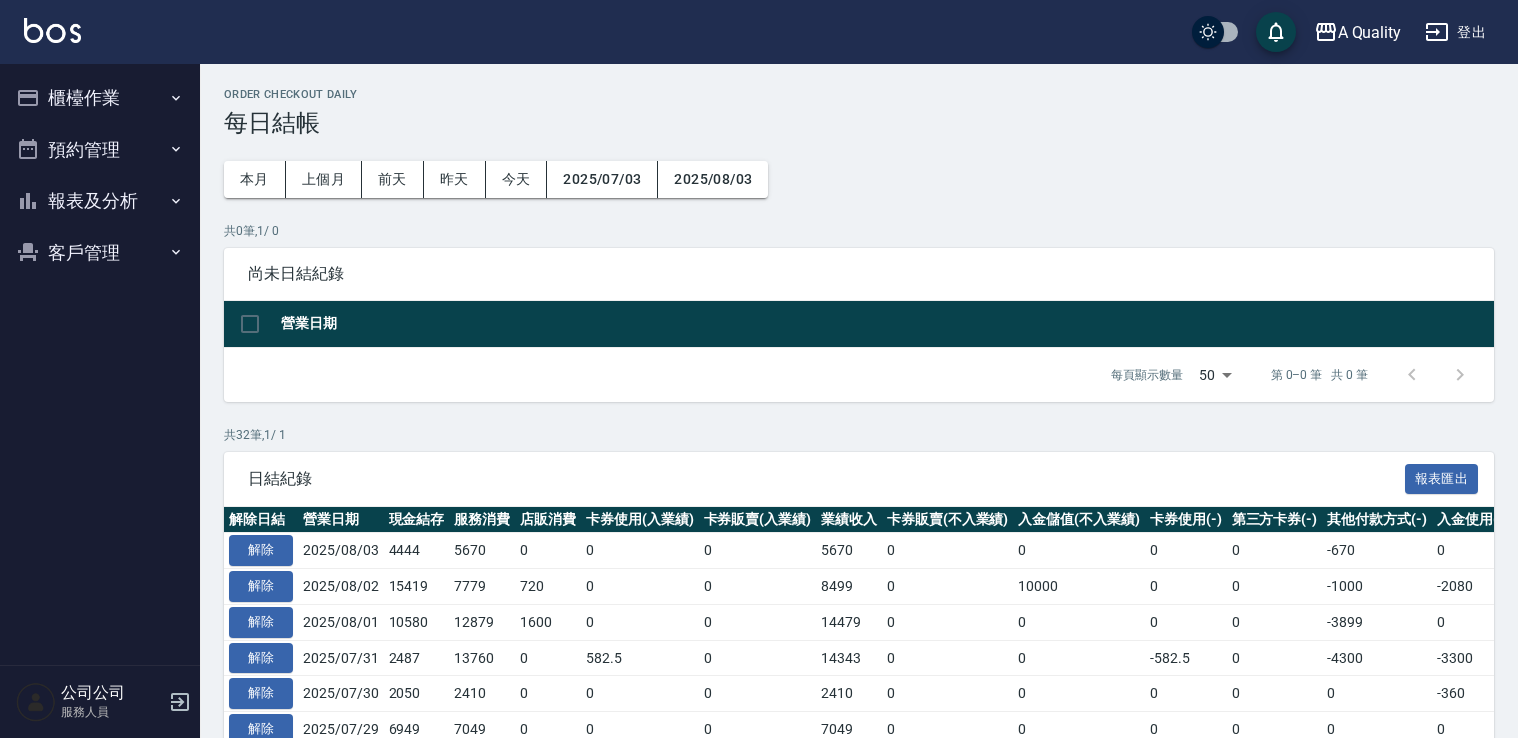 scroll, scrollTop: 0, scrollLeft: 0, axis: both 